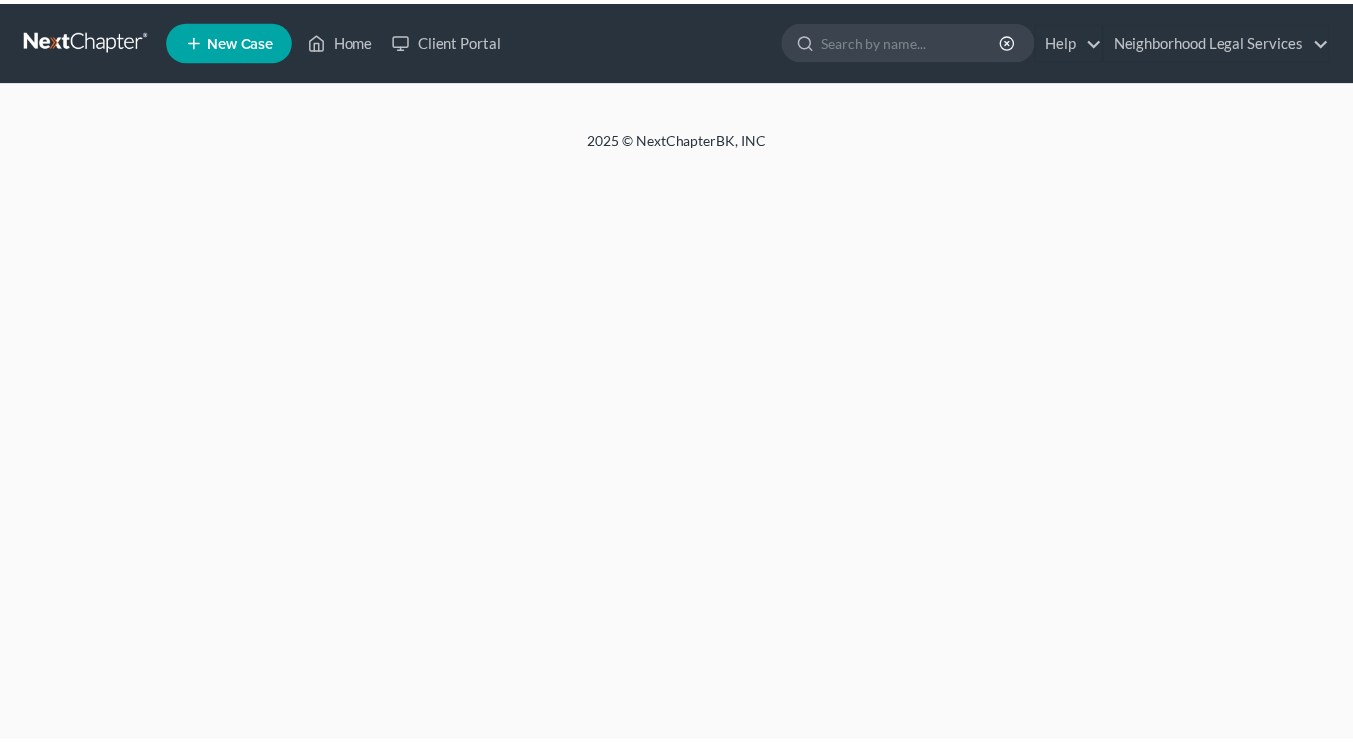 scroll, scrollTop: 0, scrollLeft: 0, axis: both 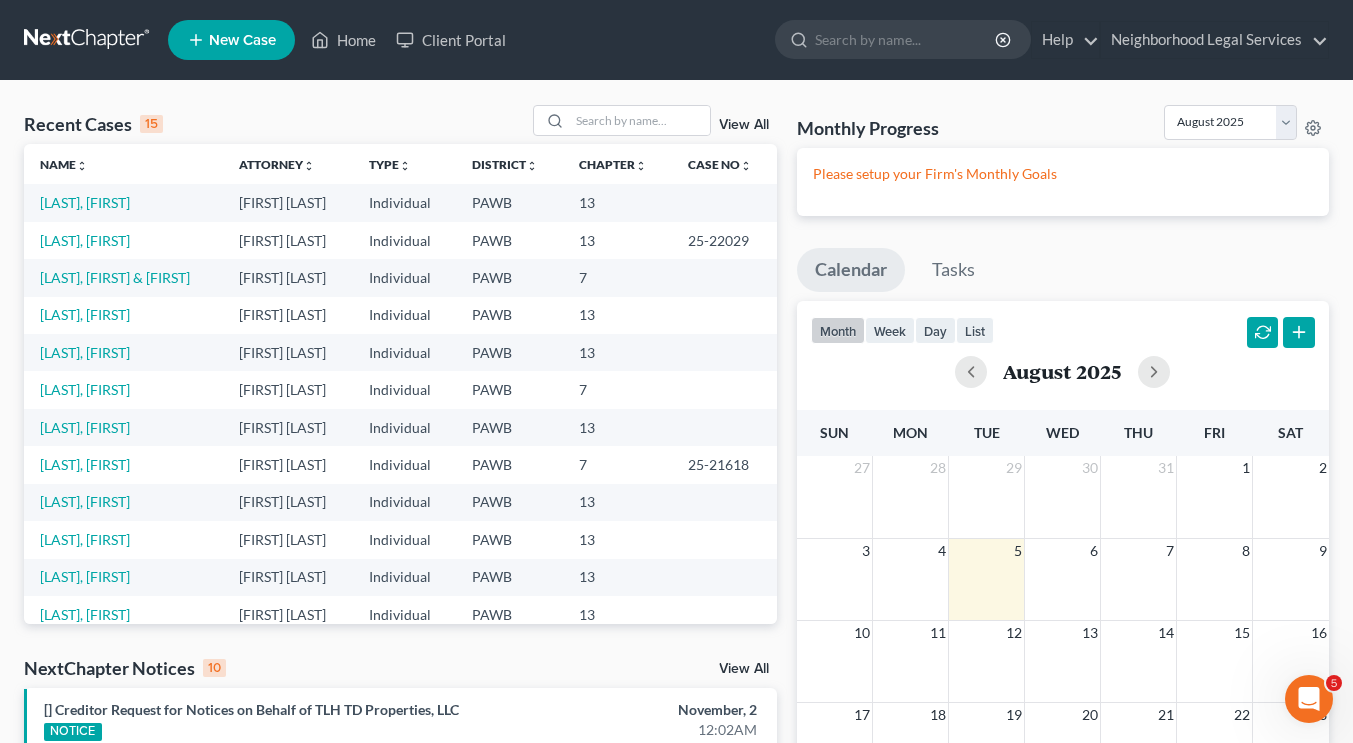 click on "13" at bounding box center (617, 577) 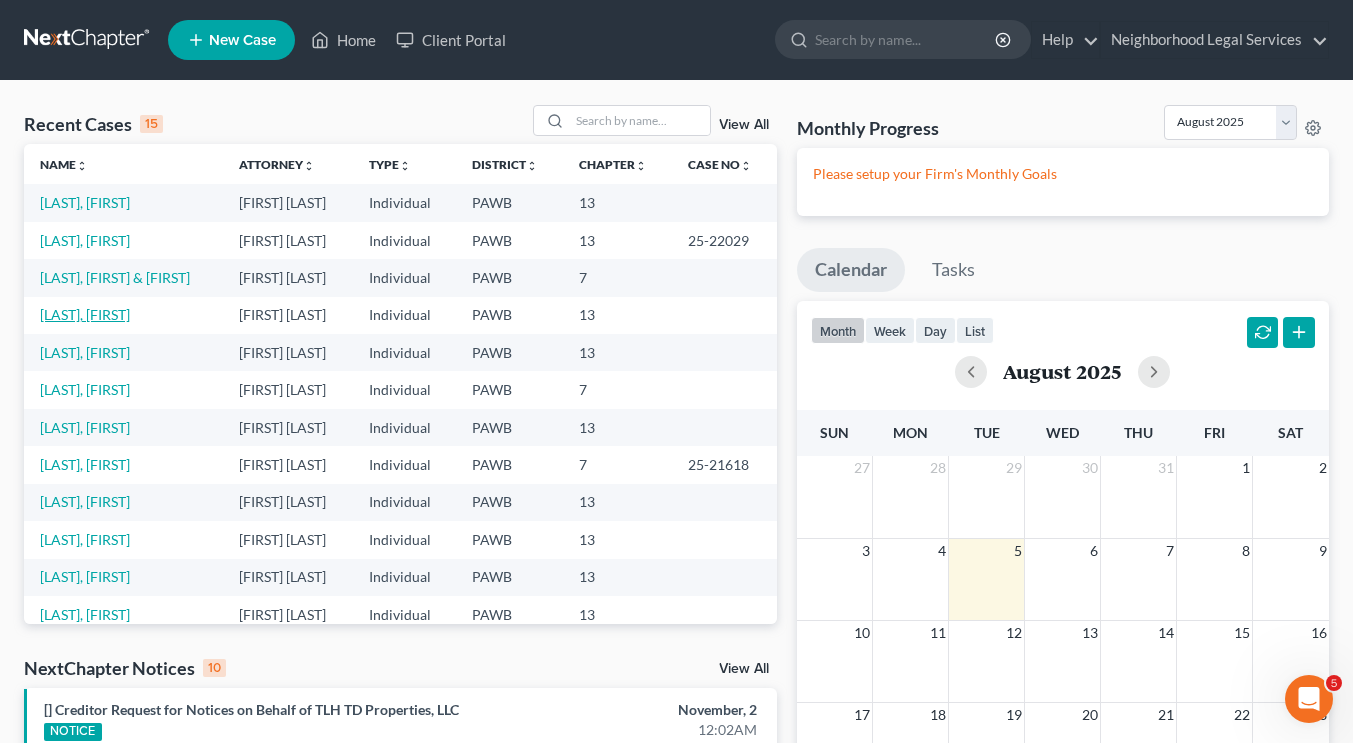 click on "[LAST], [FIRST]" at bounding box center (85, 314) 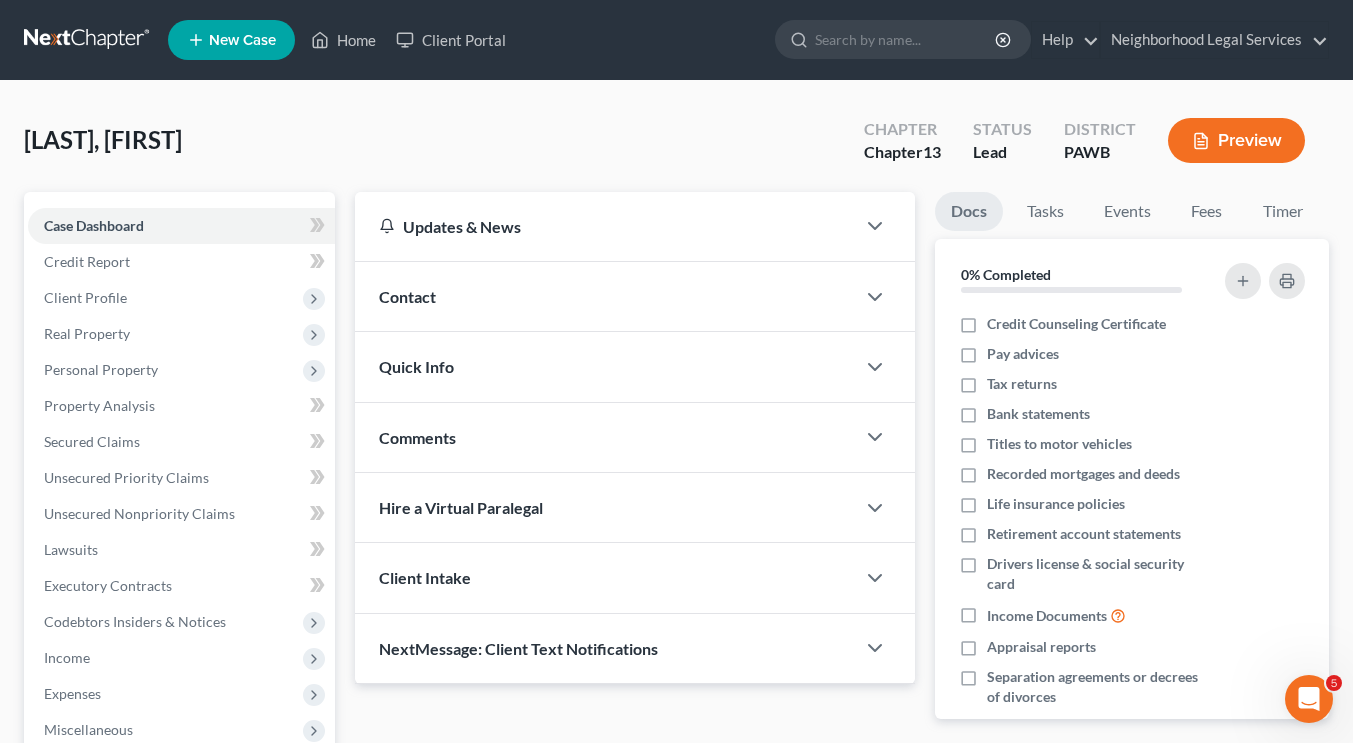 scroll, scrollTop: 133, scrollLeft: 0, axis: vertical 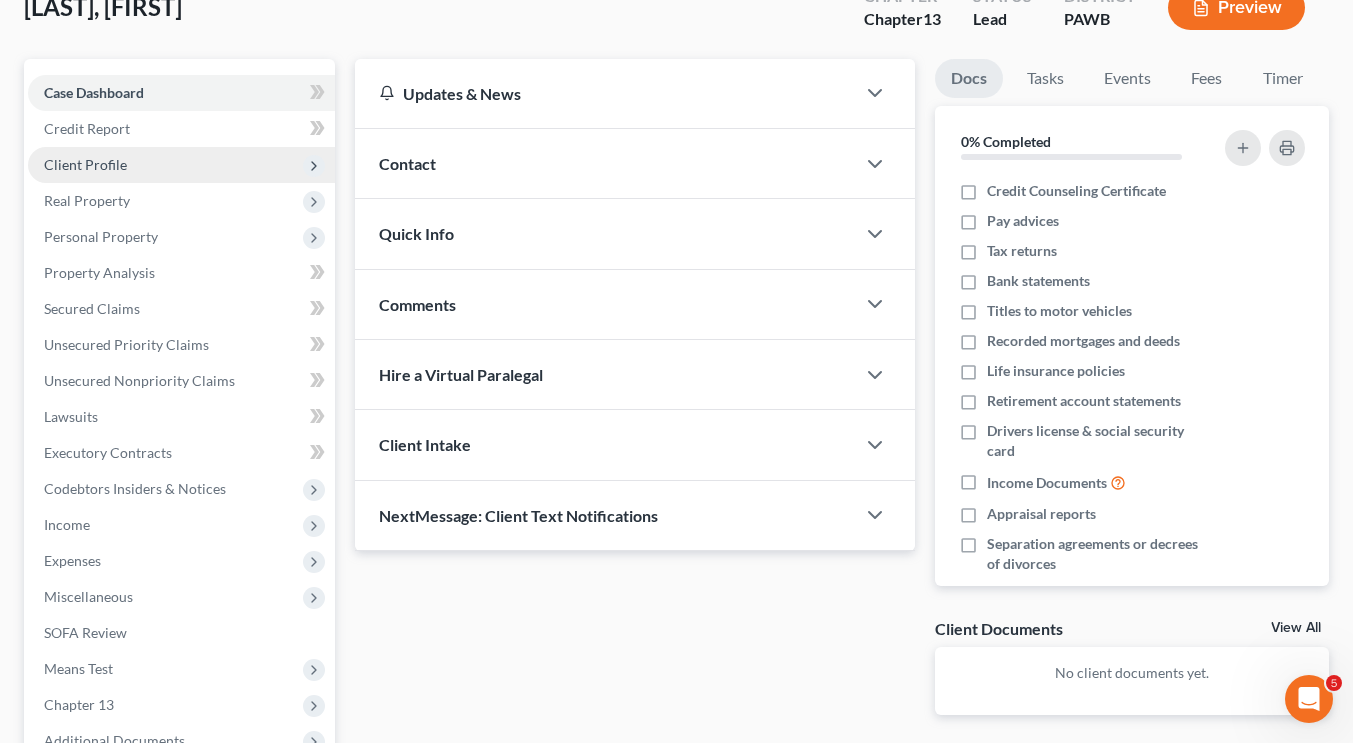 click on "Client Profile" at bounding box center [85, 164] 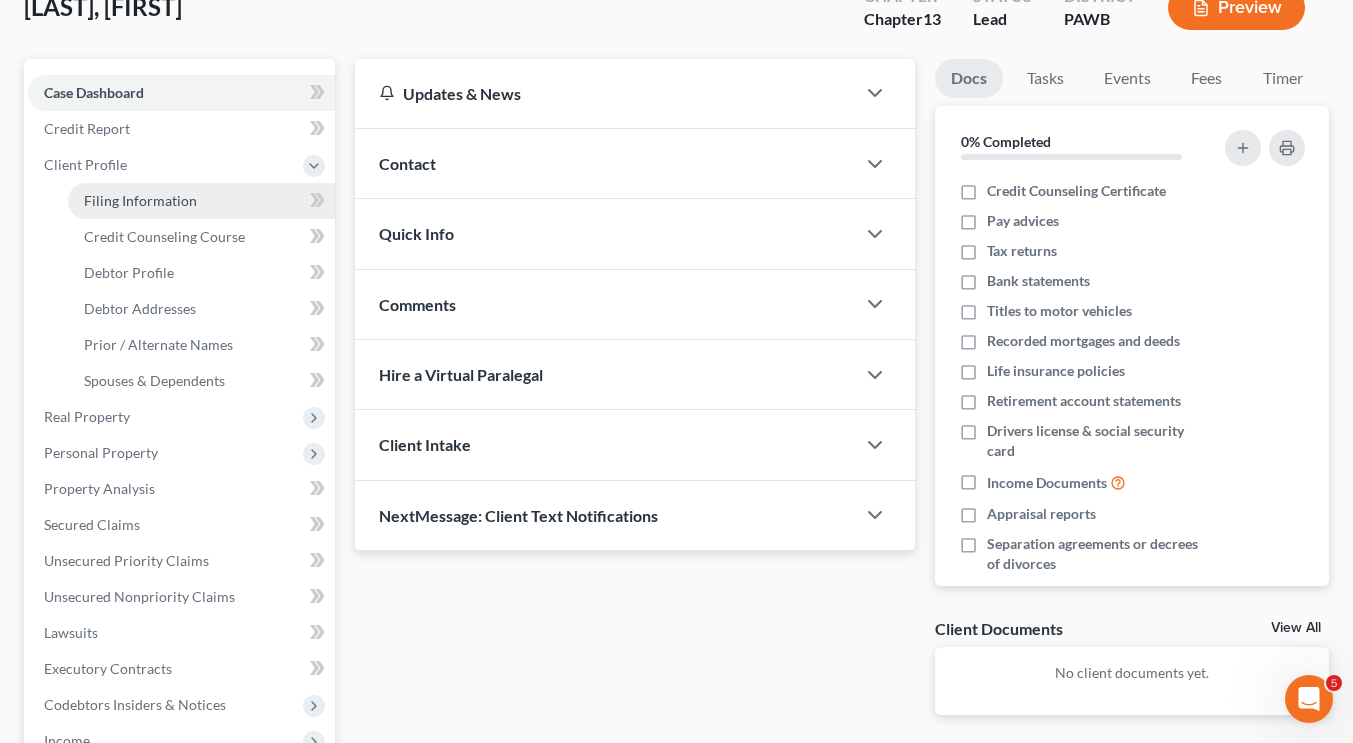 click on "Filing Information" at bounding box center [140, 200] 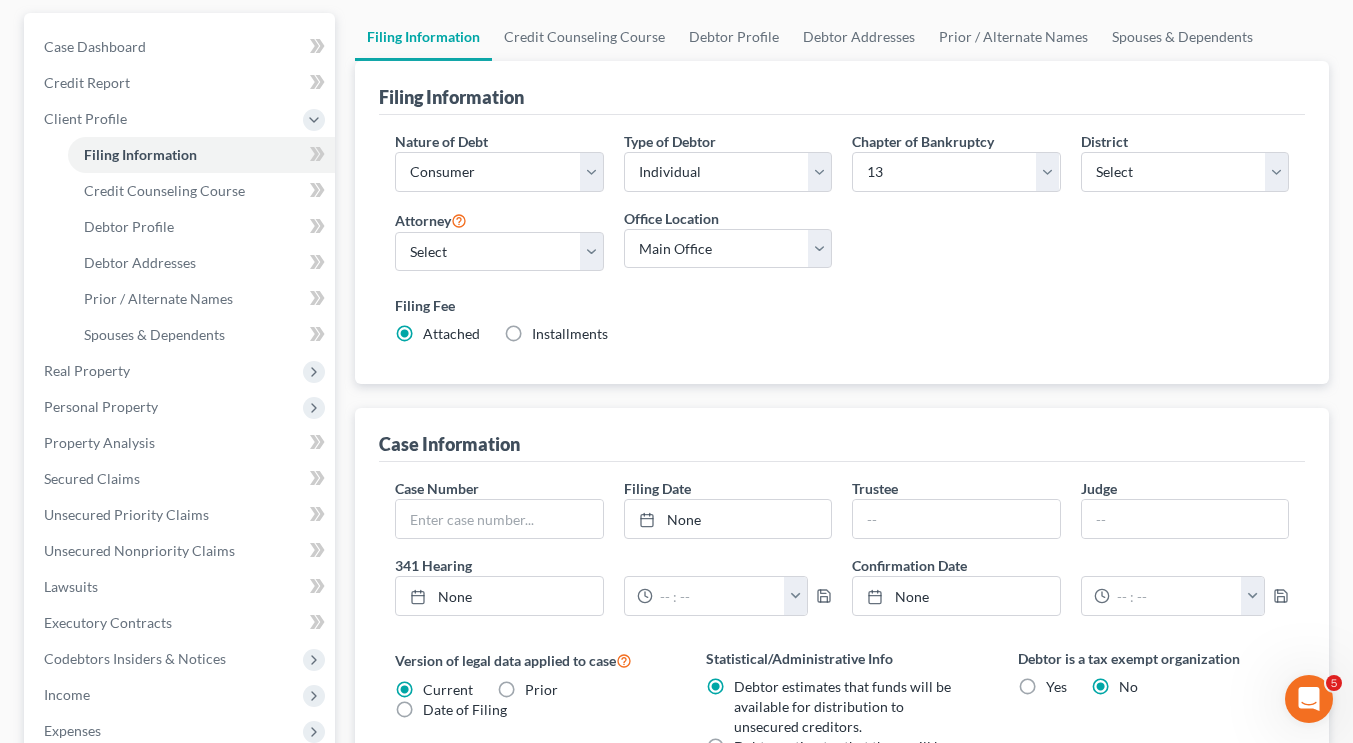 scroll, scrollTop: 116, scrollLeft: 0, axis: vertical 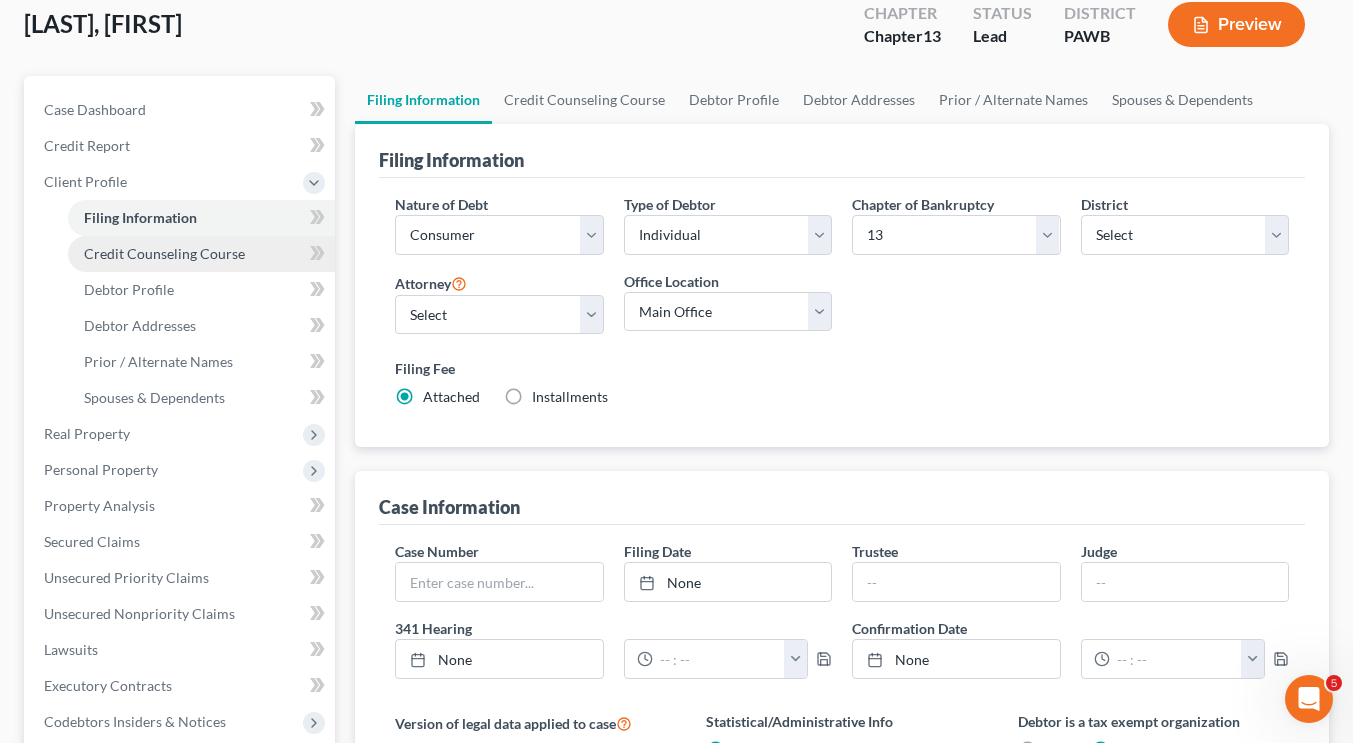 click on "Credit Counseling Course" at bounding box center (164, 253) 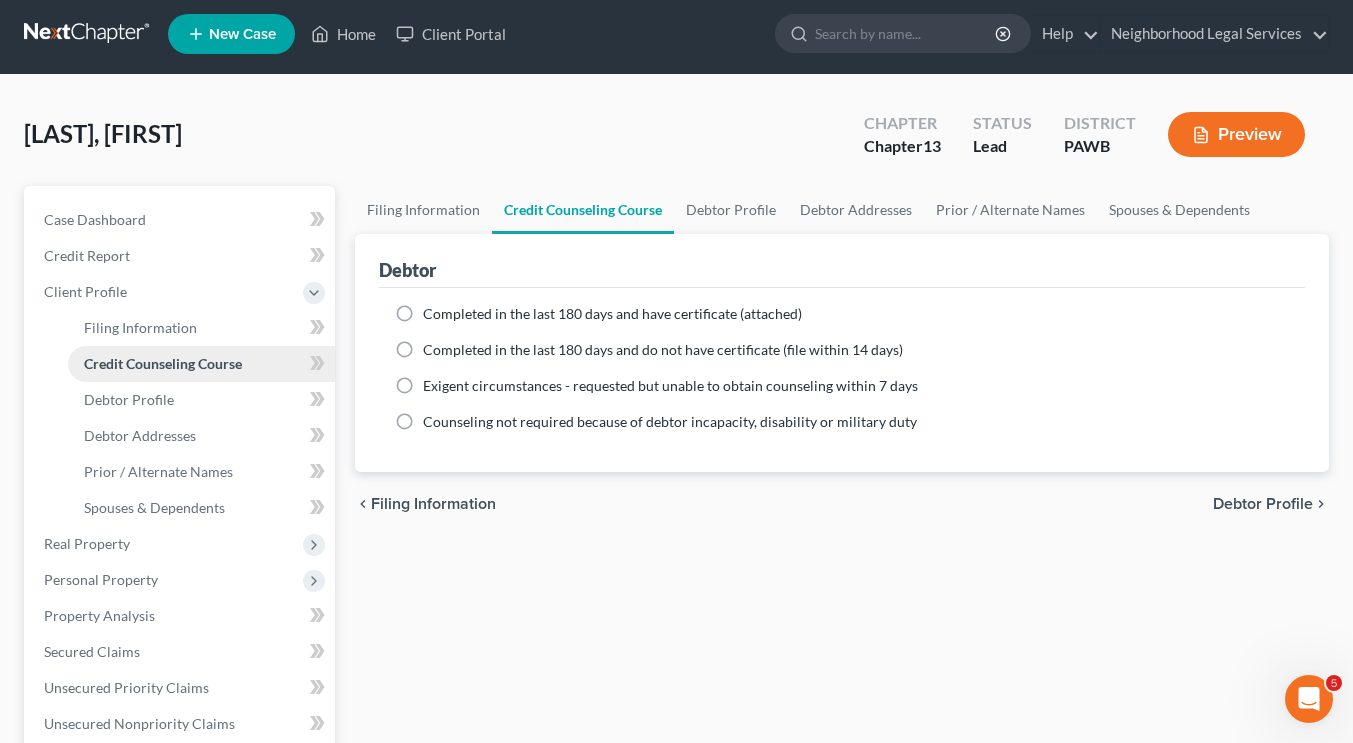 scroll, scrollTop: 0, scrollLeft: 0, axis: both 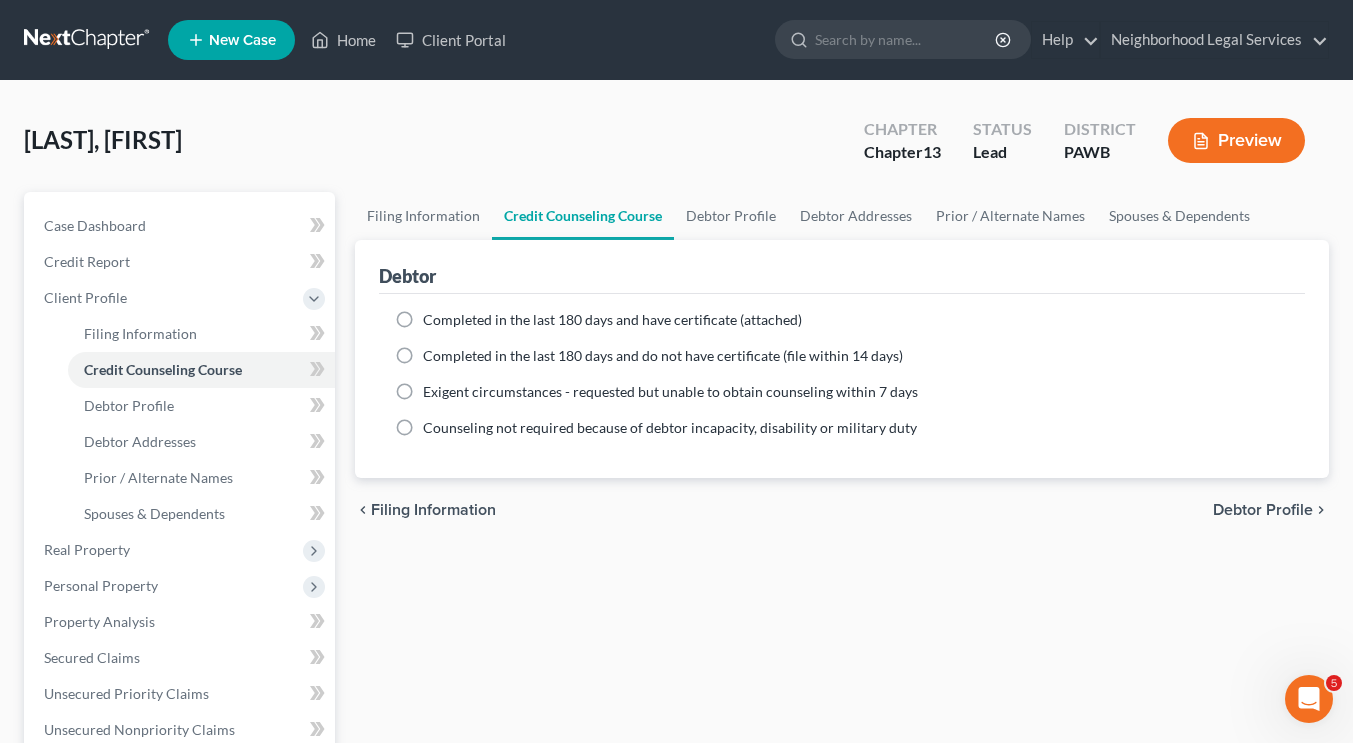 drag, startPoint x: 524, startPoint y: 531, endPoint x: 312, endPoint y: 145, distance: 440.3862 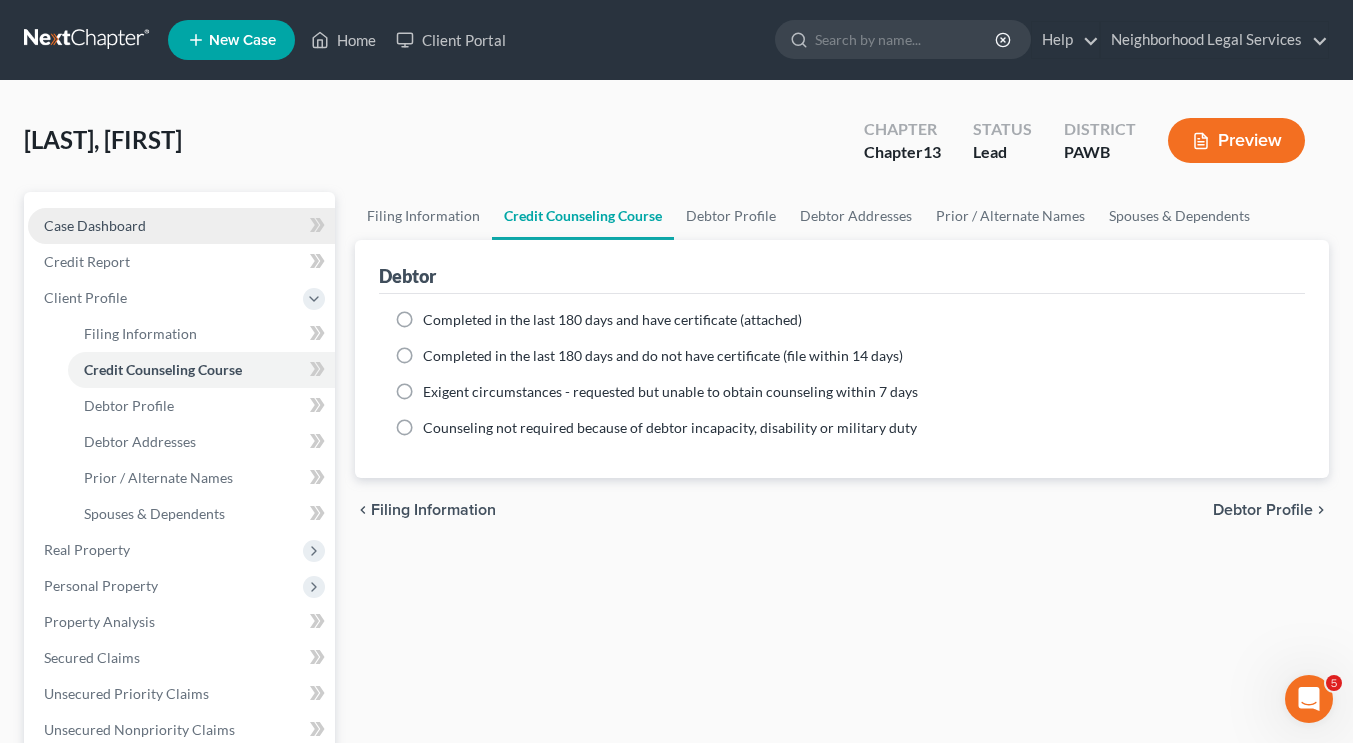 click on "Case Dashboard" at bounding box center [181, 226] 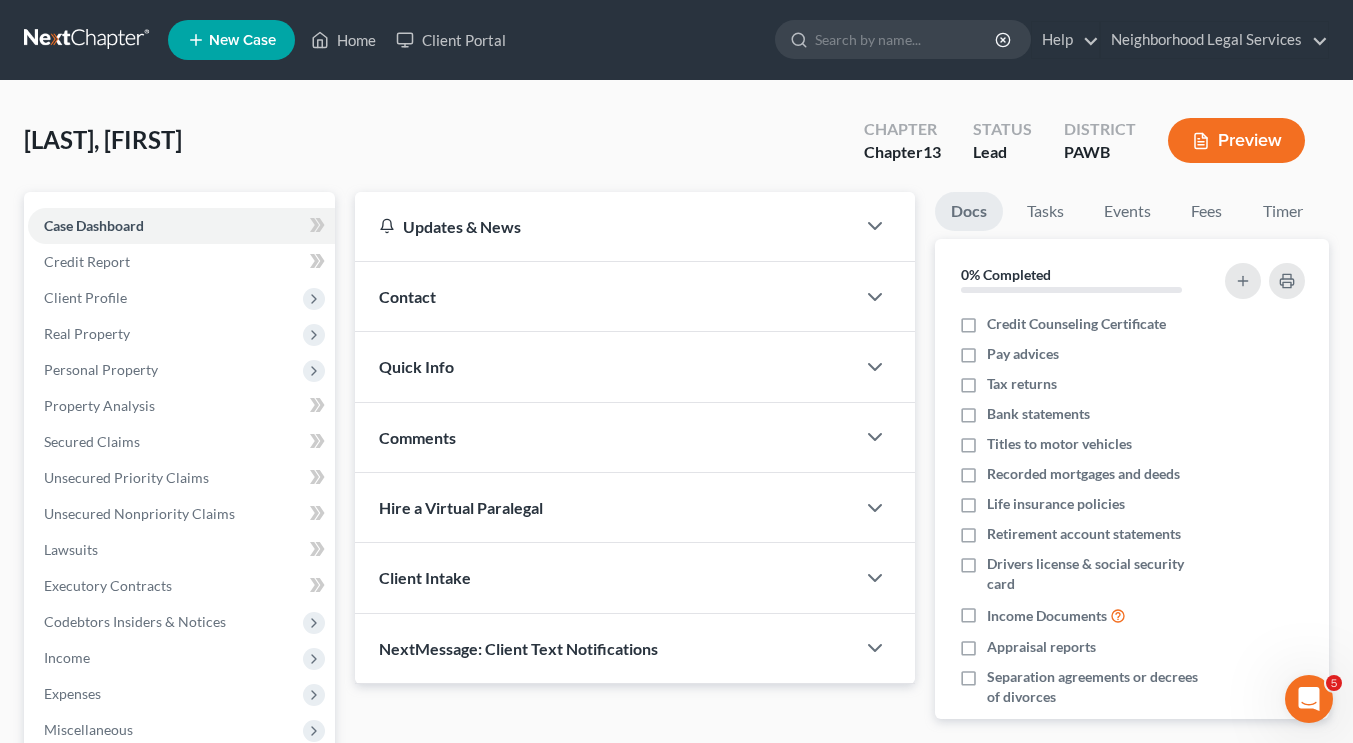 drag, startPoint x: 77, startPoint y: 189, endPoint x: 534, endPoint y: 469, distance: 535.9562 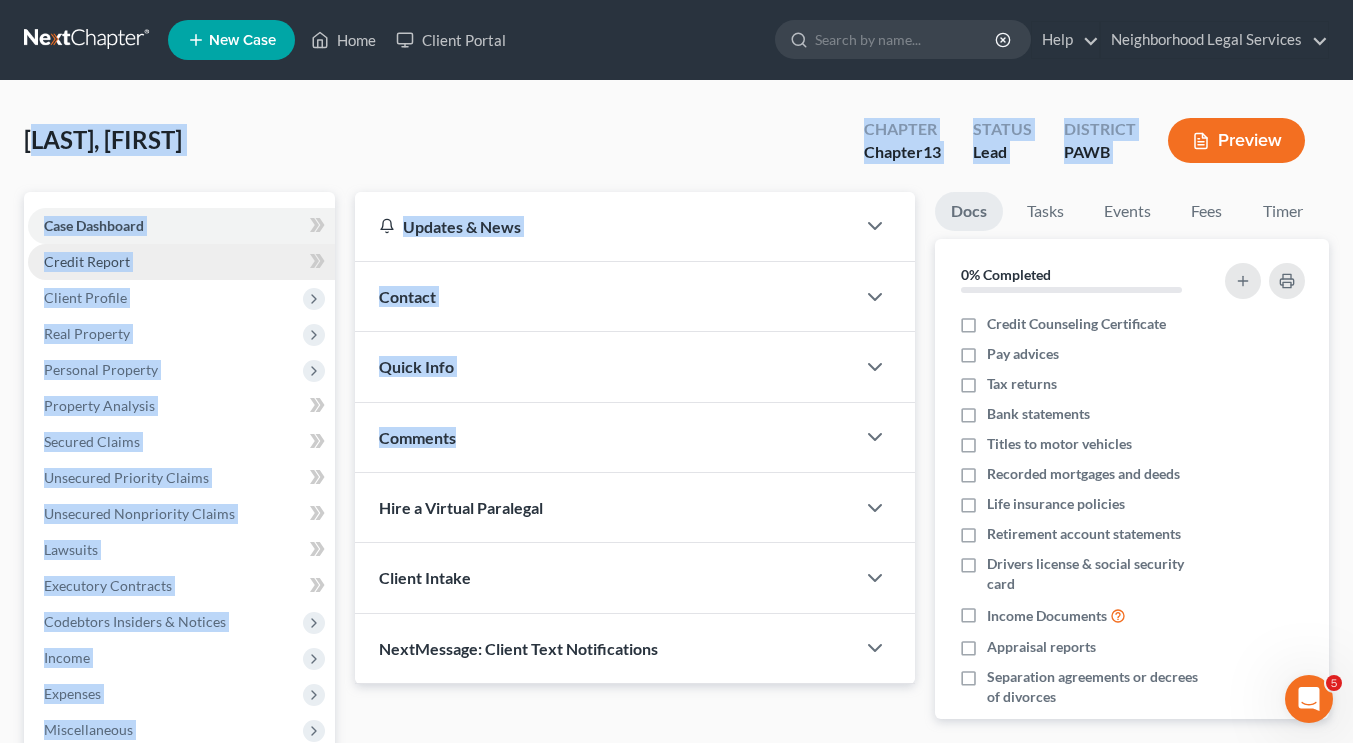 click on "Credit Report" at bounding box center [87, 261] 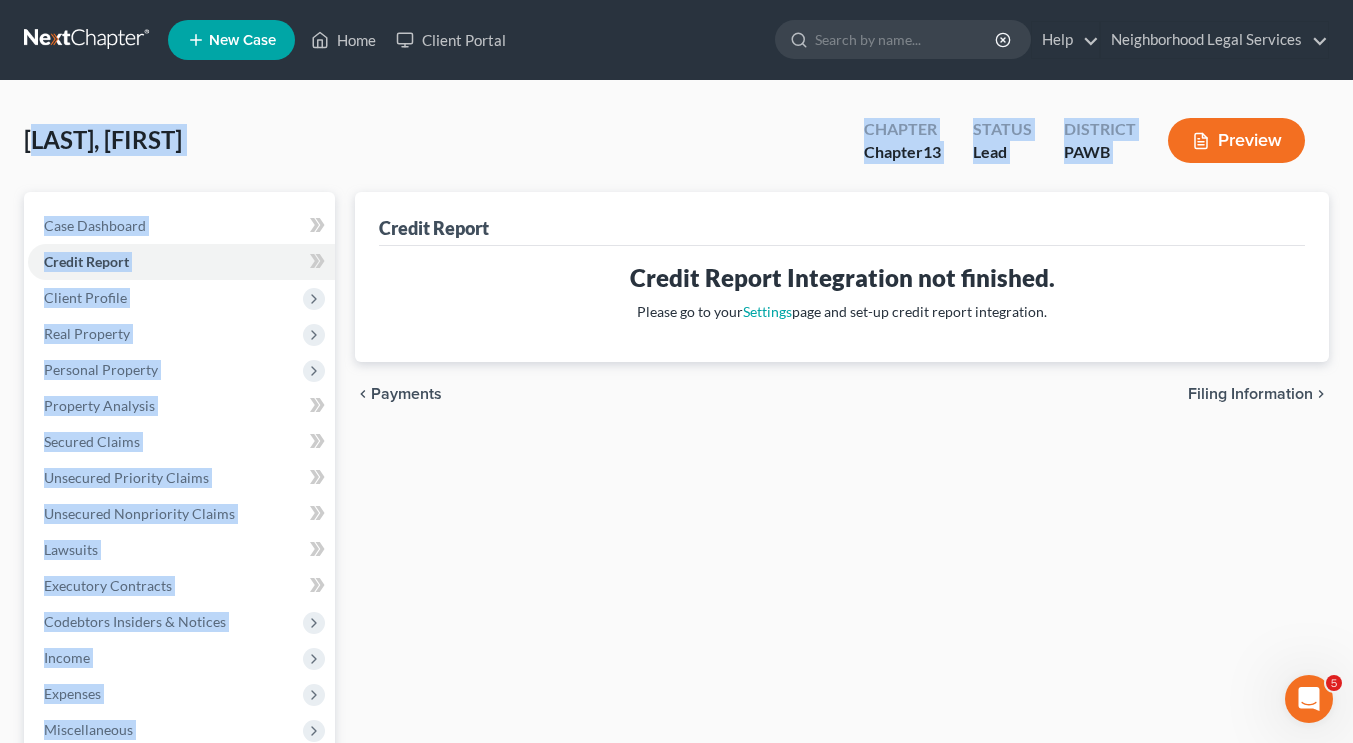 click on "[LAST], [FIRST] Upgraded Chapter Chapter  13 Status Lead District PAWB Preview" at bounding box center [676, 148] 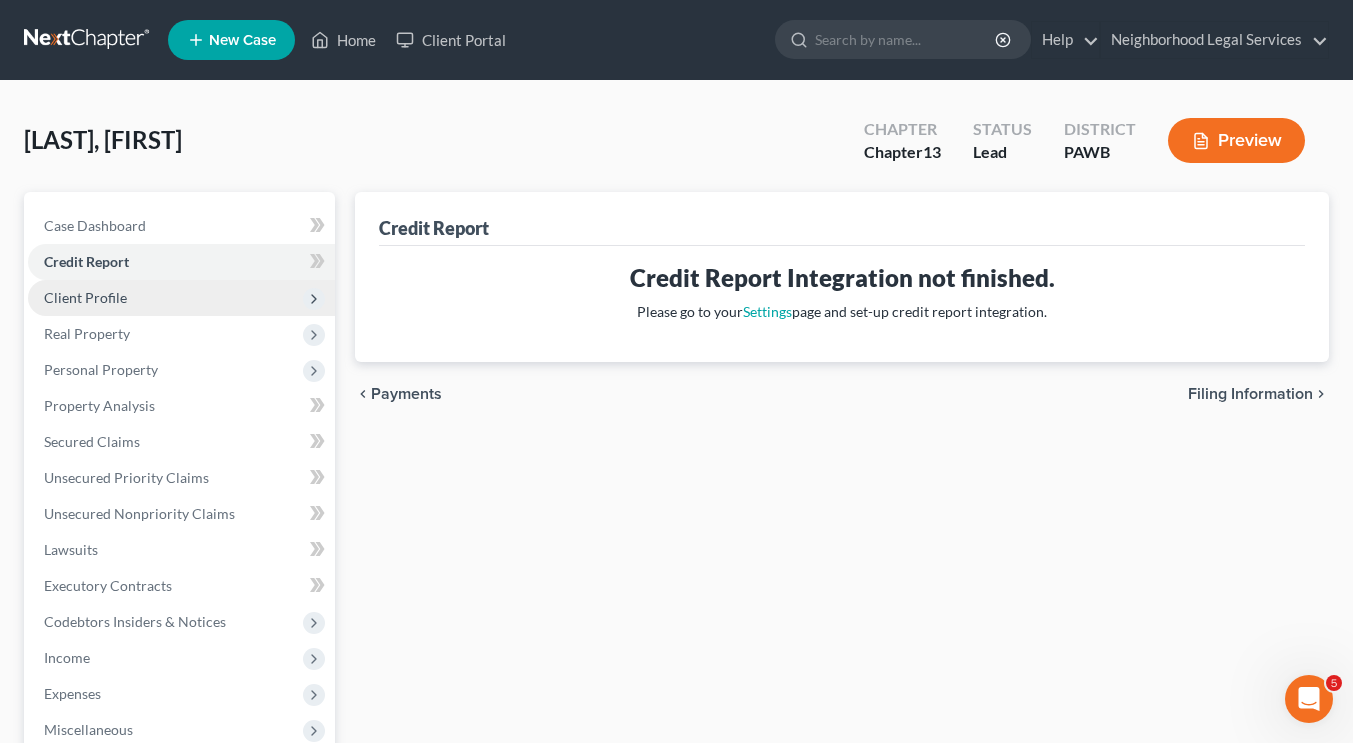 click on "Client Profile" at bounding box center (181, 298) 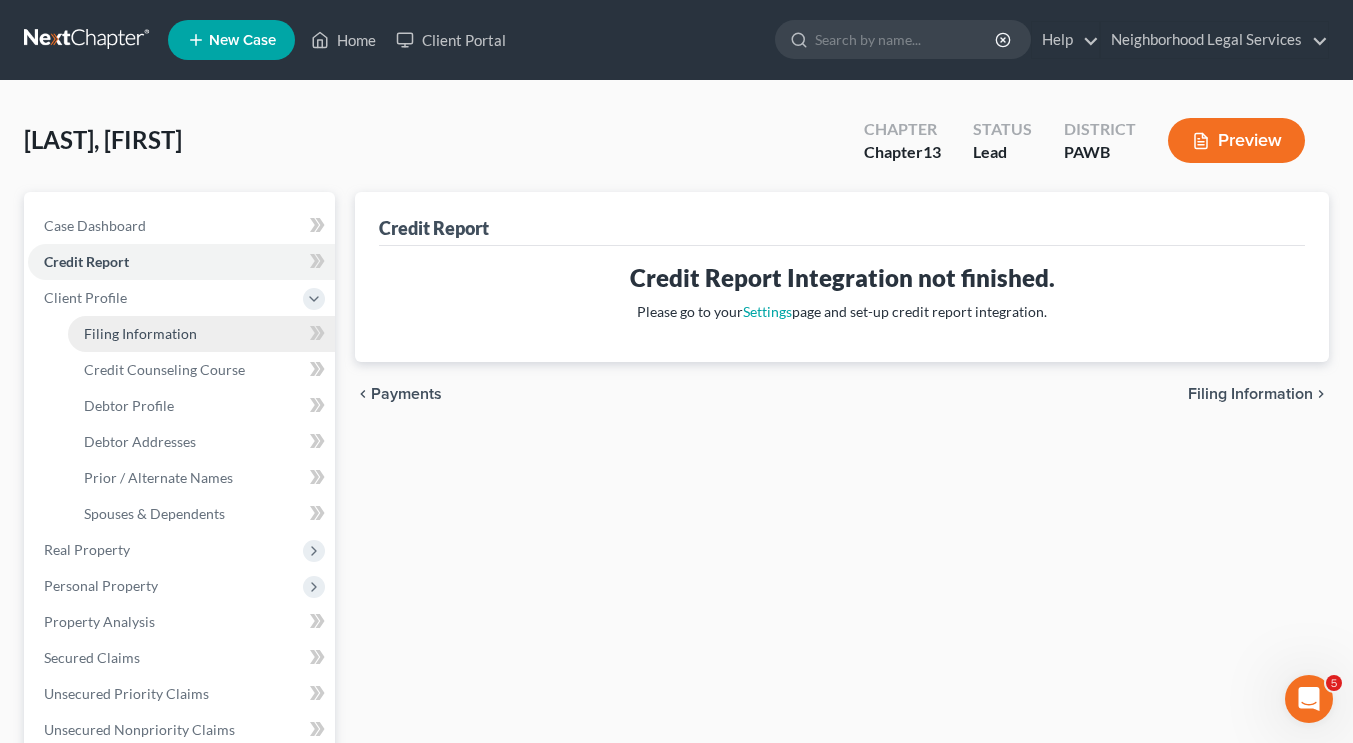 click on "Filing Information" at bounding box center (201, 334) 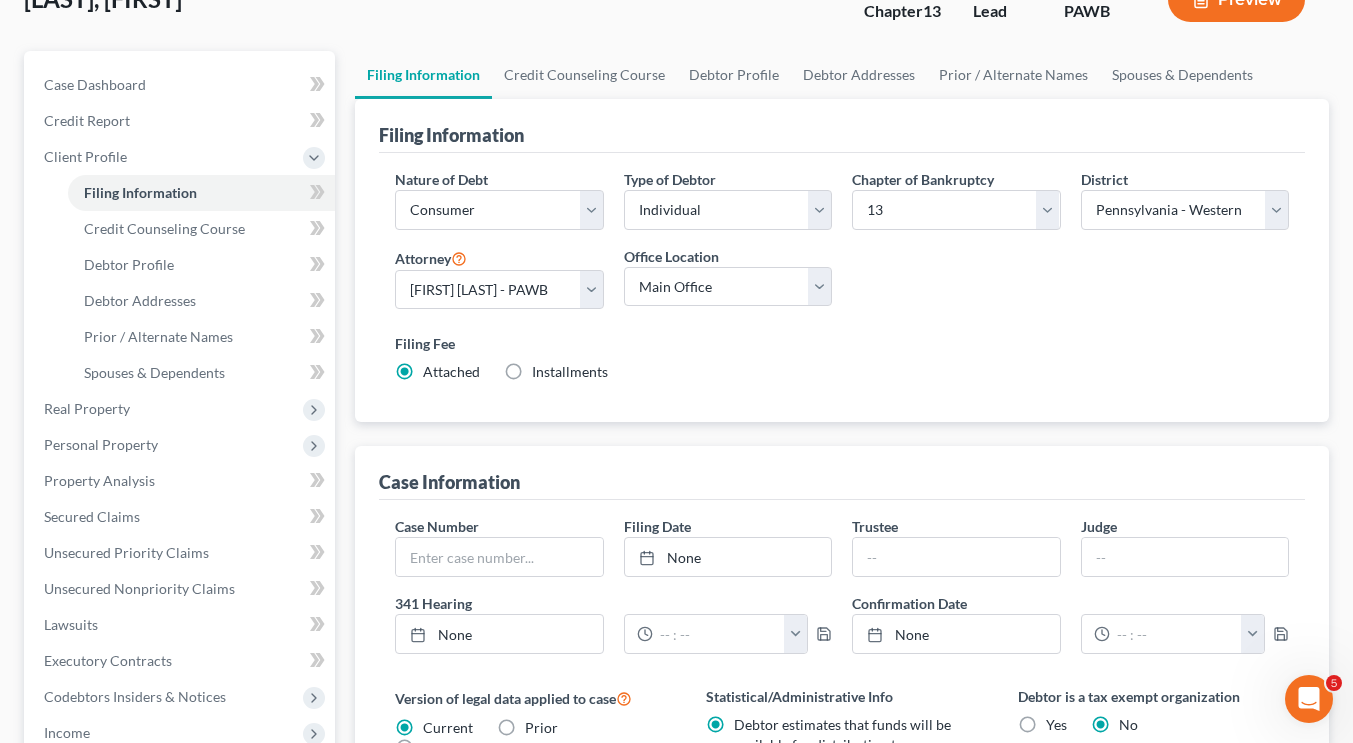scroll, scrollTop: 142, scrollLeft: 0, axis: vertical 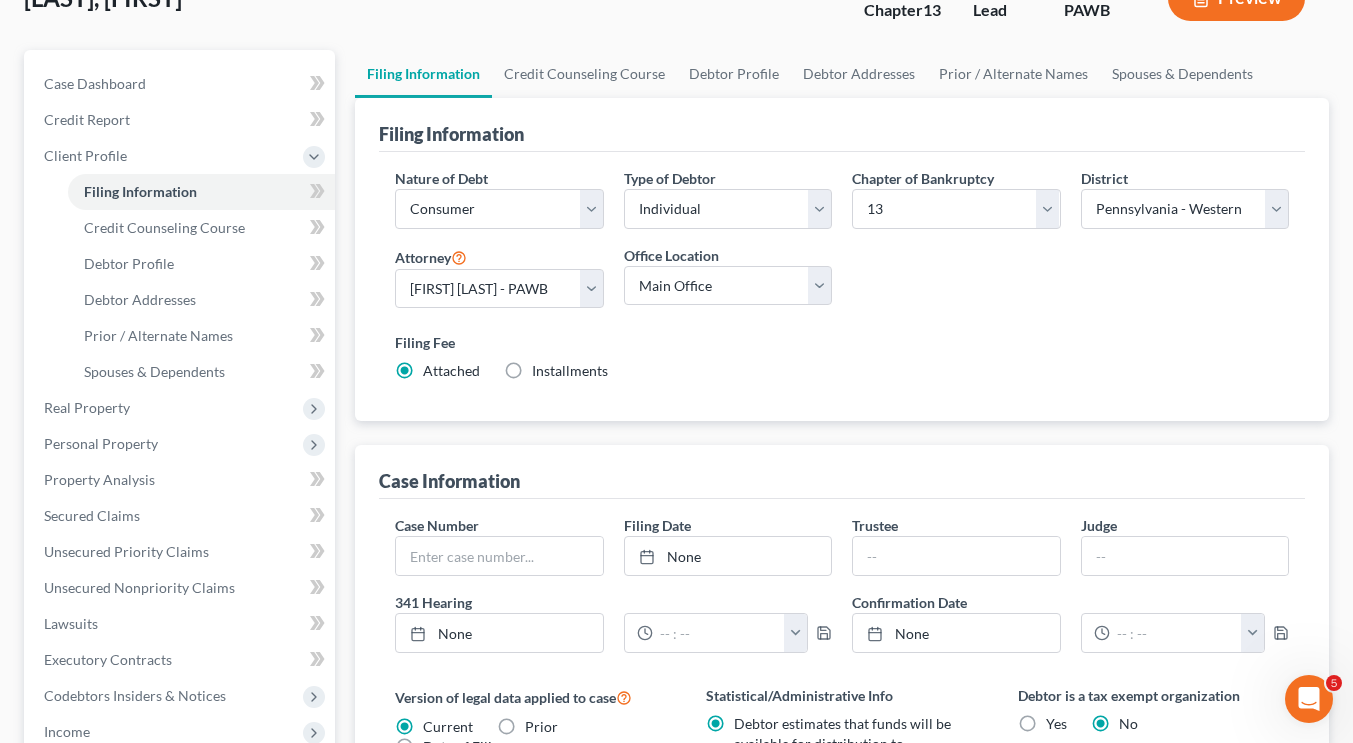 click on "Case Information" at bounding box center (842, 472) 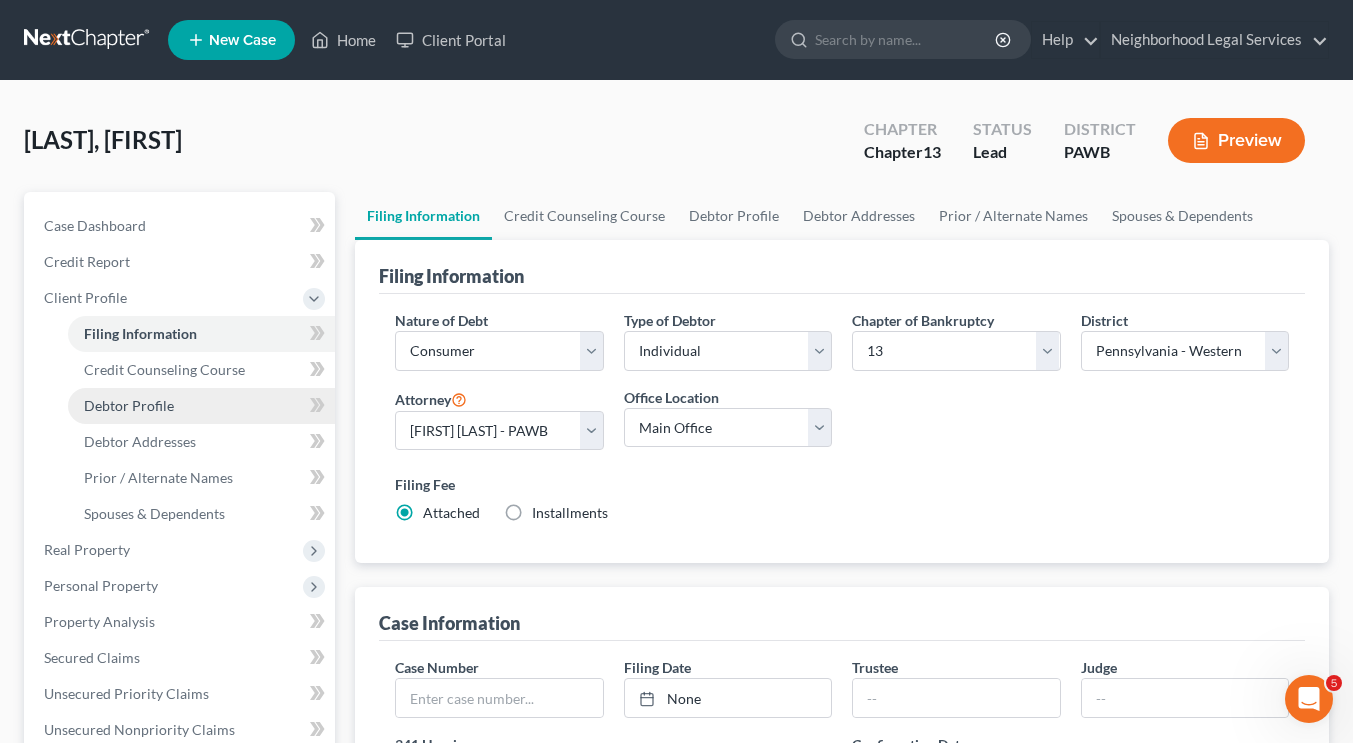 drag, startPoint x: 160, startPoint y: 410, endPoint x: 143, endPoint y: 408, distance: 17.117243 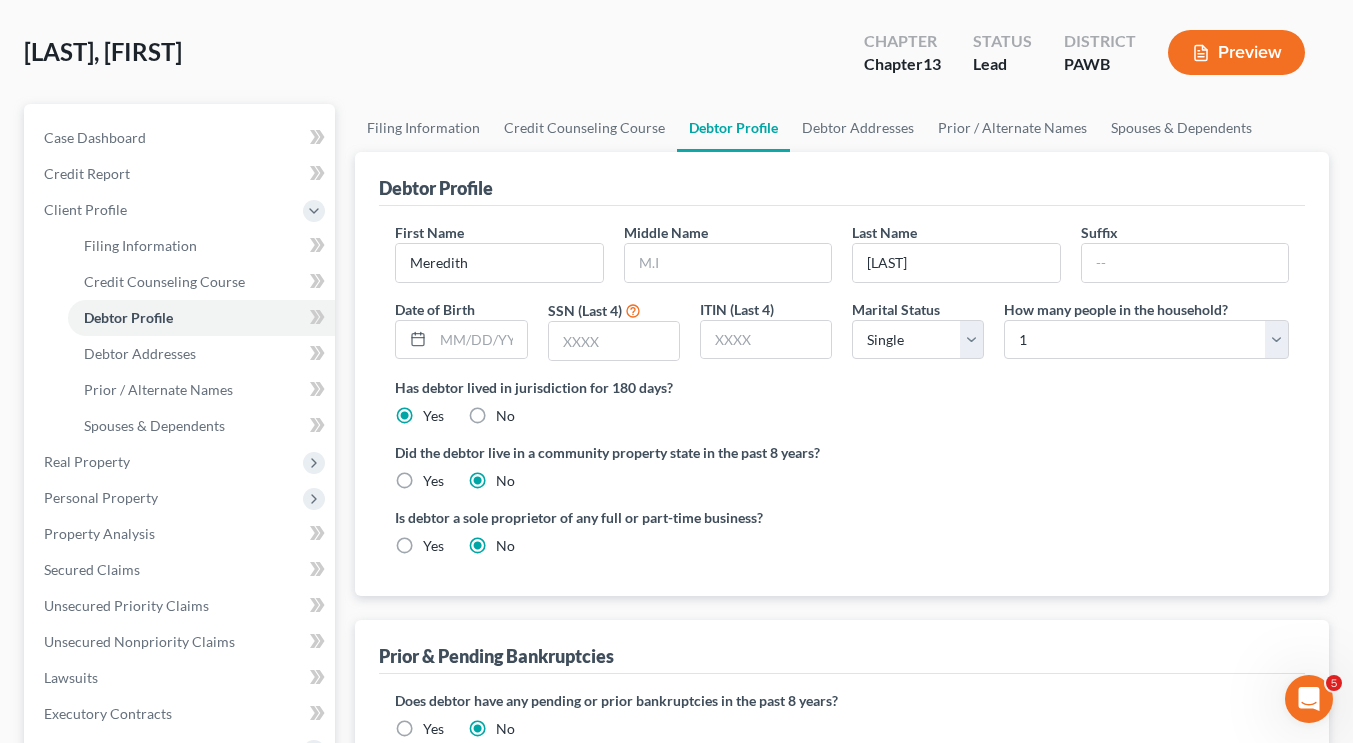 scroll, scrollTop: 91, scrollLeft: 0, axis: vertical 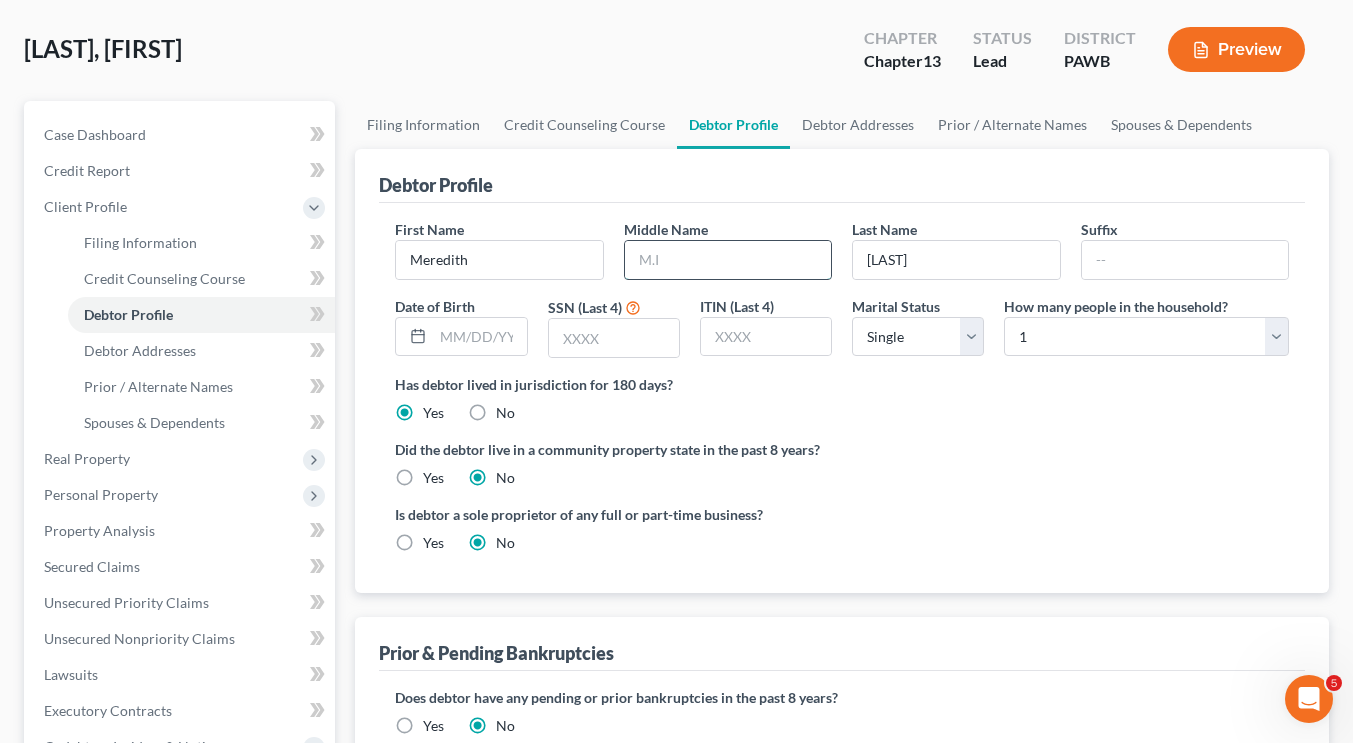 click at bounding box center (728, 260) 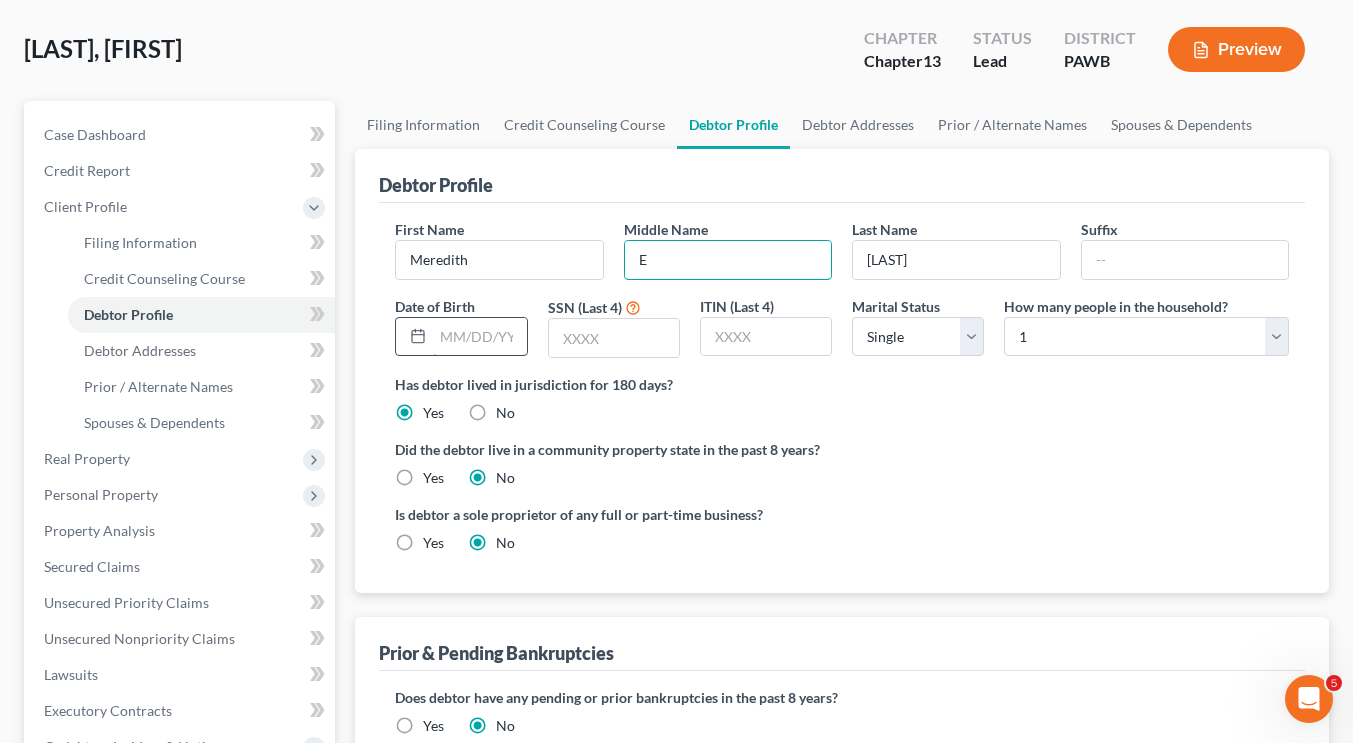 type on "E" 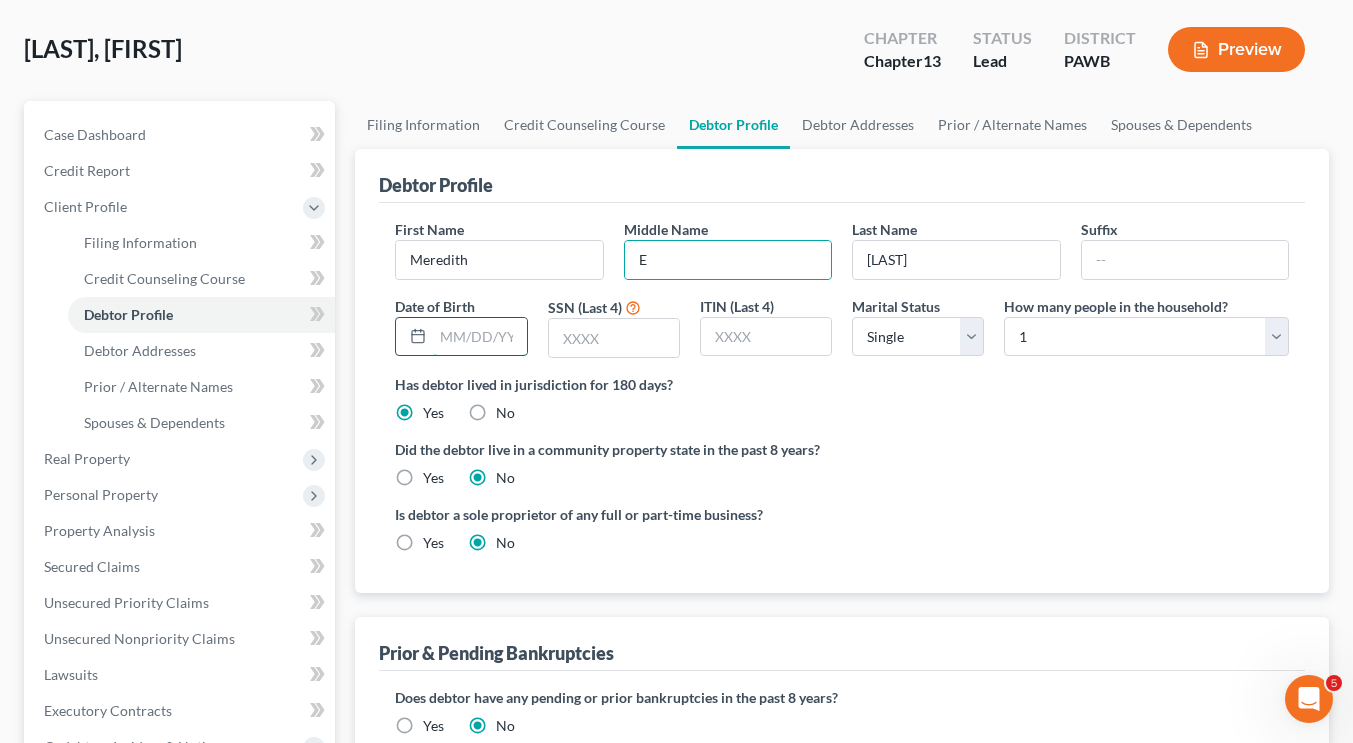 click at bounding box center (479, 337) 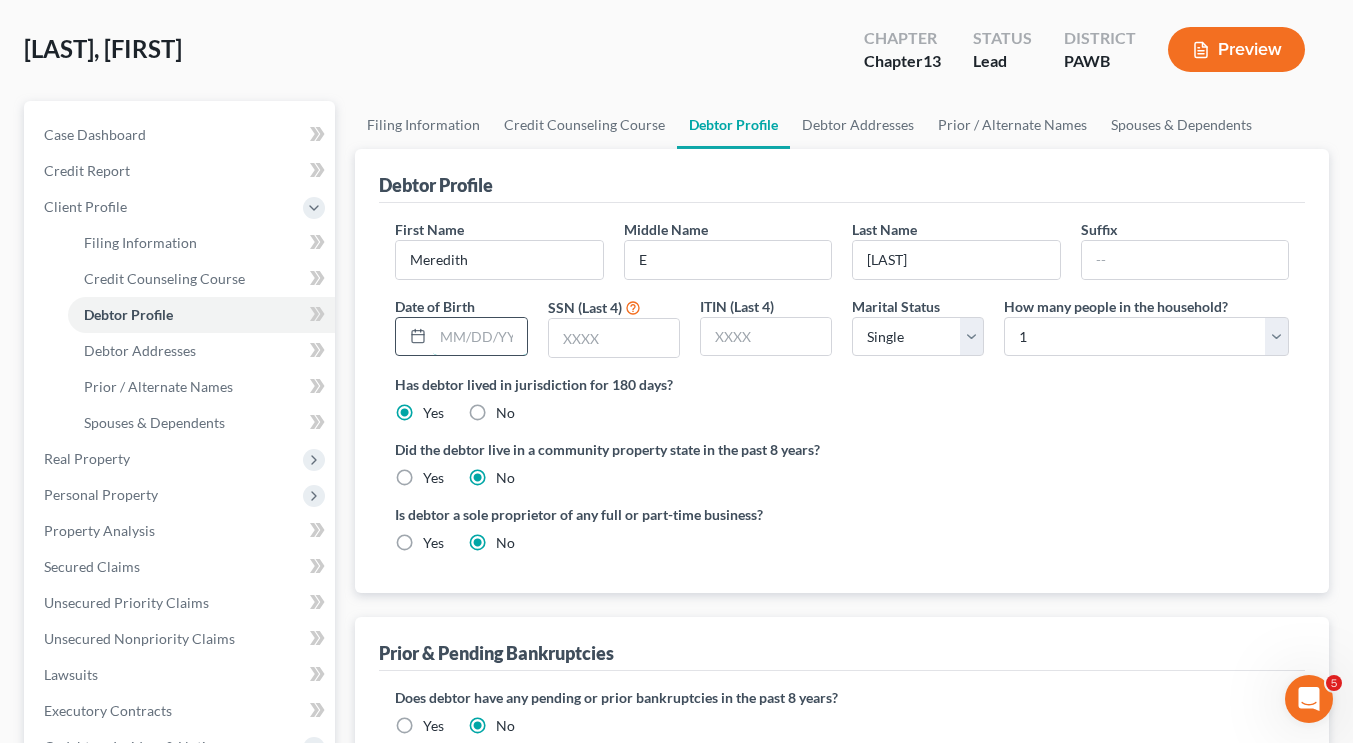 type on "2" 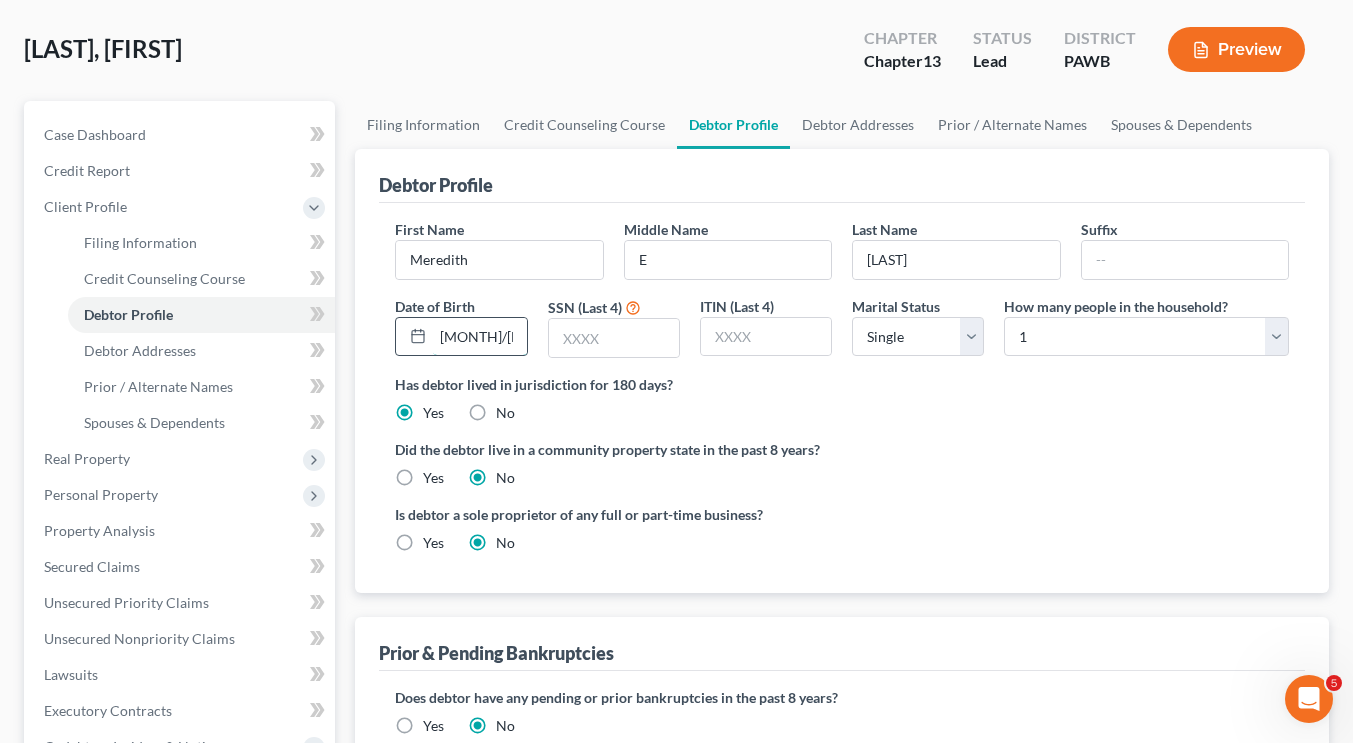 scroll, scrollTop: 0, scrollLeft: 3, axis: horizontal 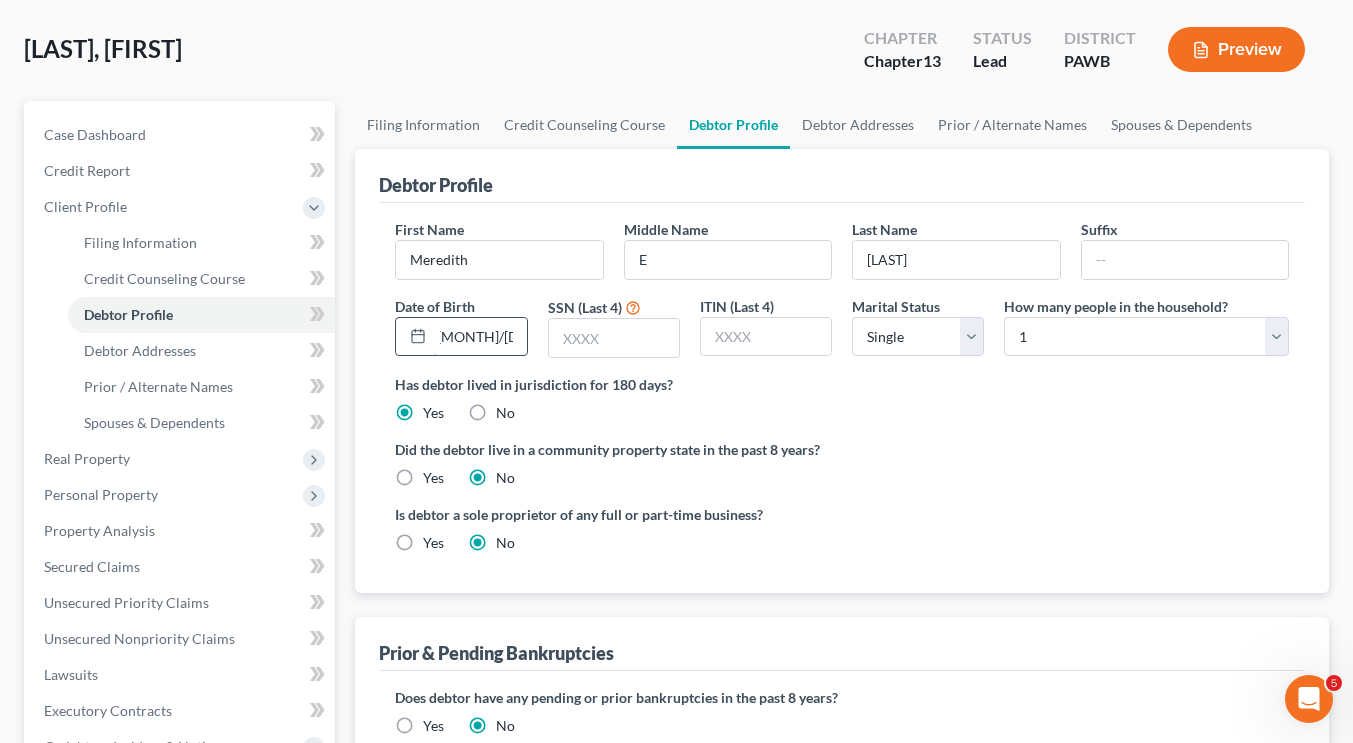 type on "[MONTH]/[DAY]/[YEAR]" 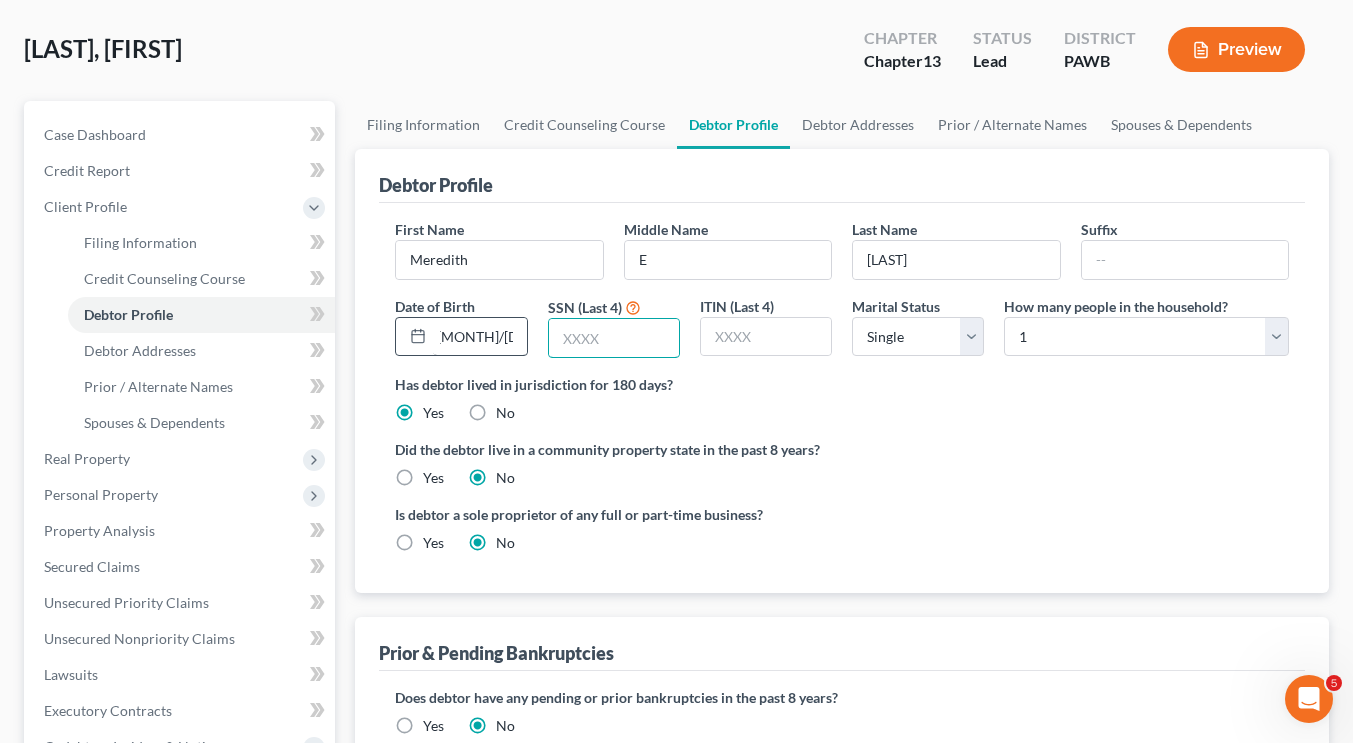 scroll, scrollTop: 0, scrollLeft: 0, axis: both 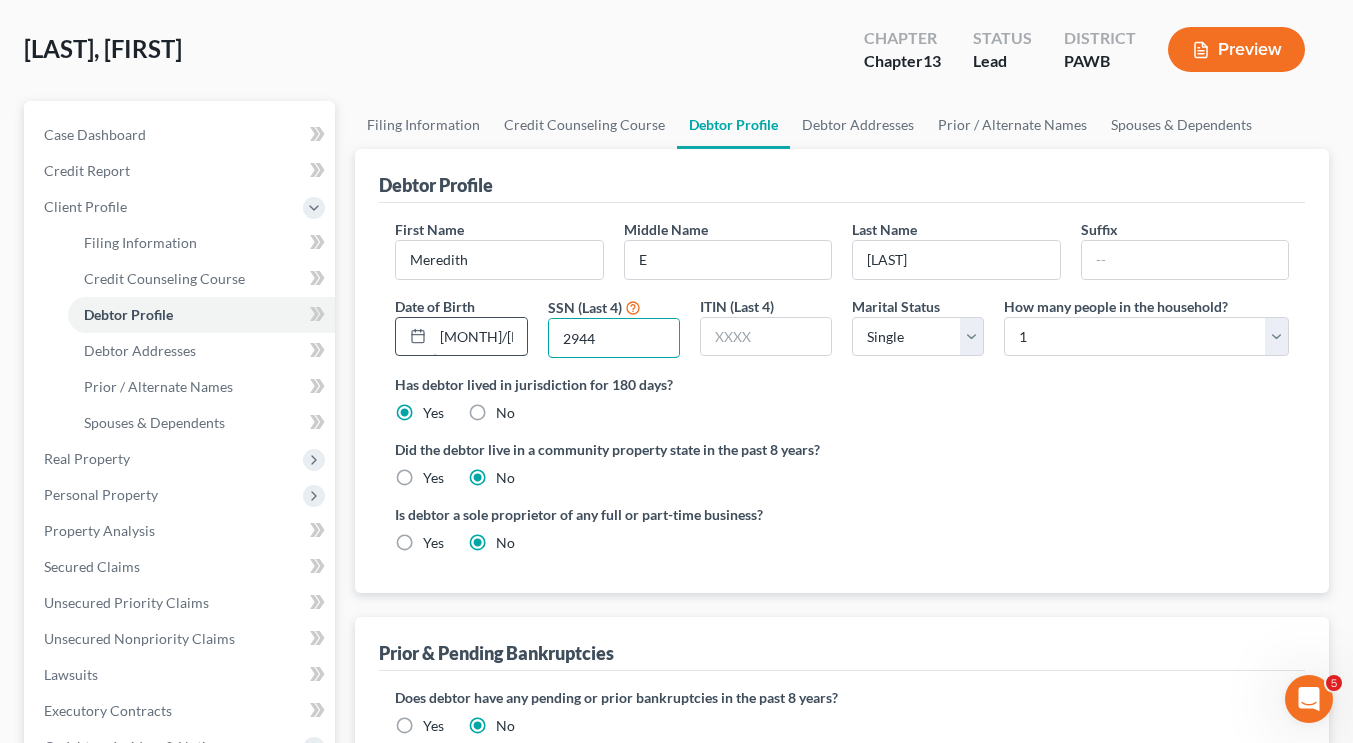 type on "2944" 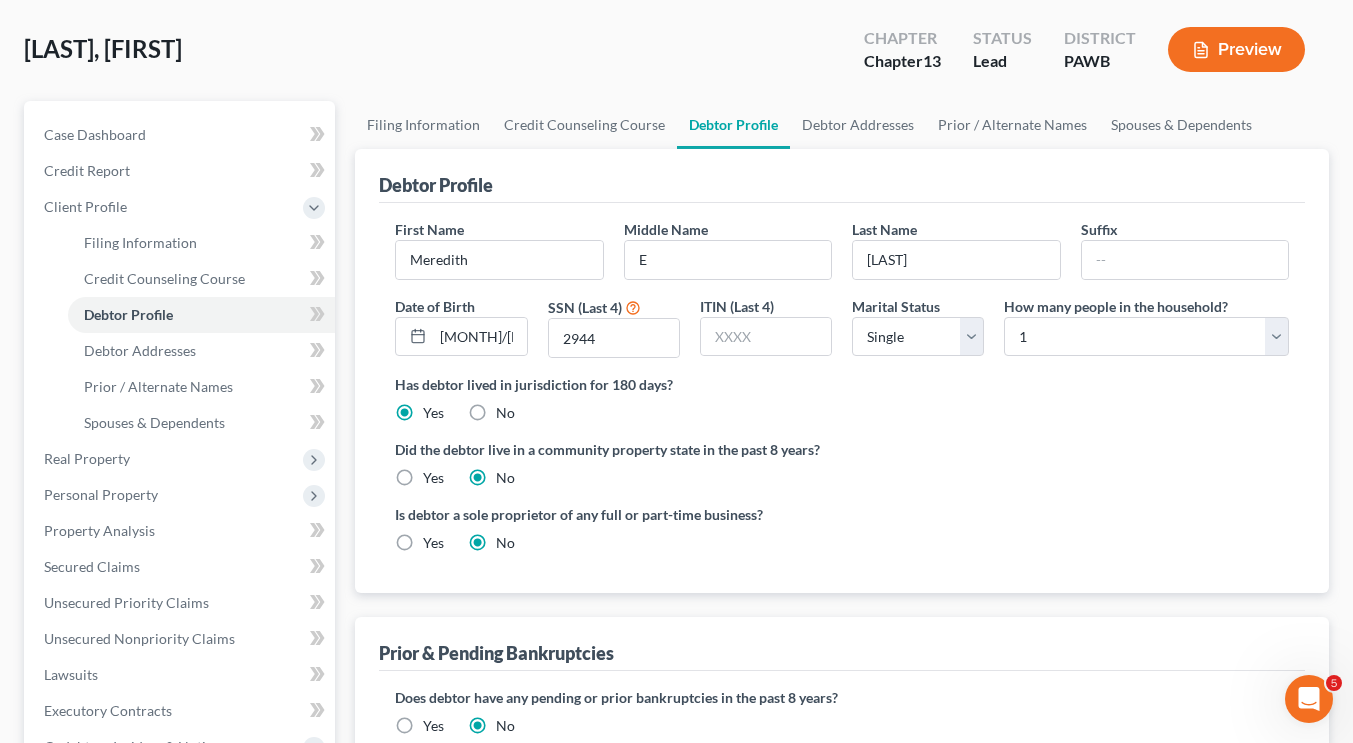 click on "Has debtor lived in jurisdiction for 180 days?" at bounding box center (842, 384) 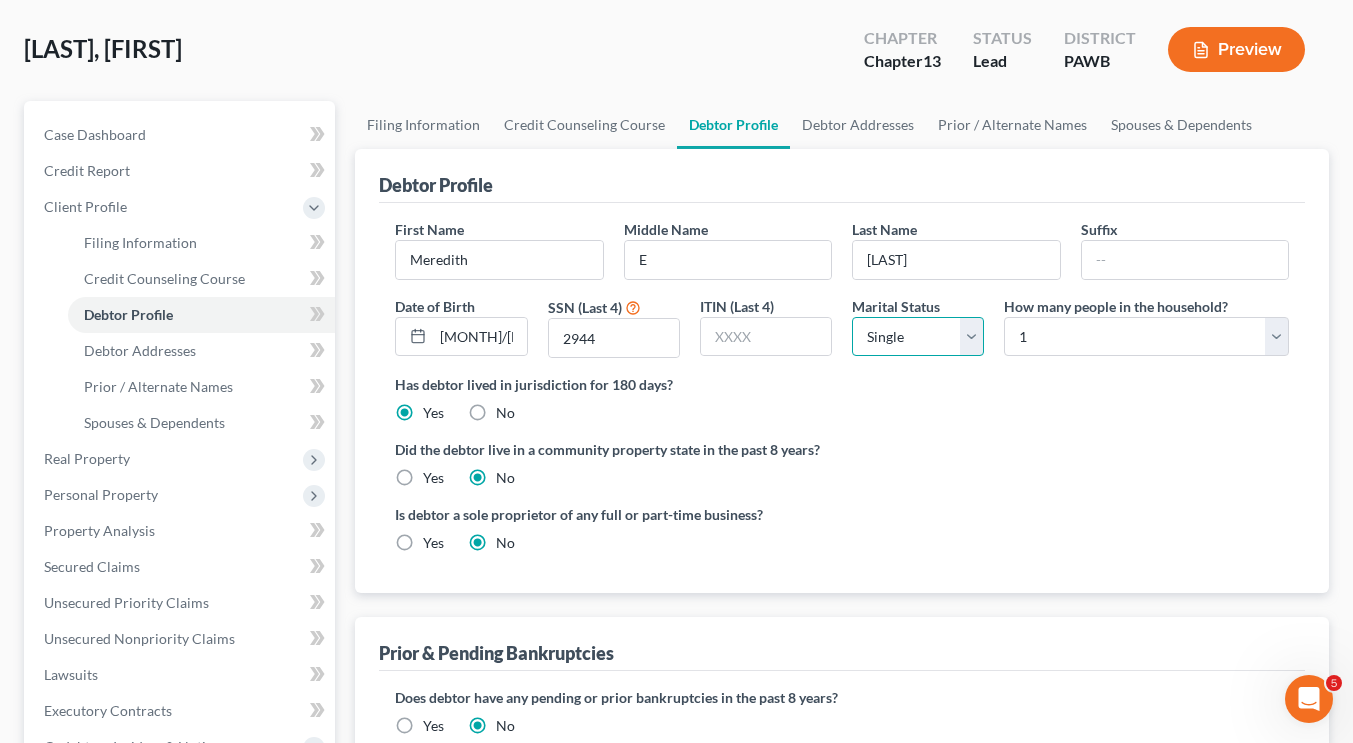 click on "Select Single Married Separated Divorced Widowed" at bounding box center (918, 337) 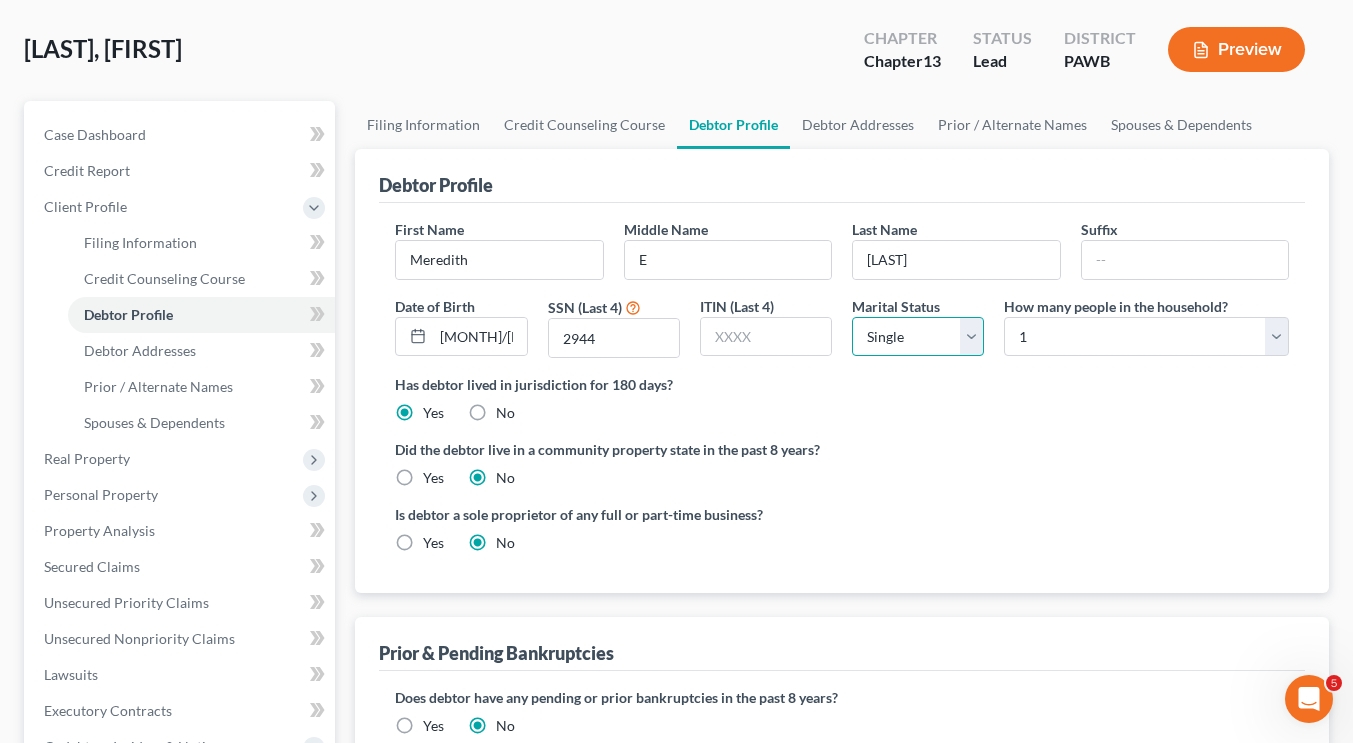 click on "Select Single Married Separated Divorced Widowed" at bounding box center [918, 337] 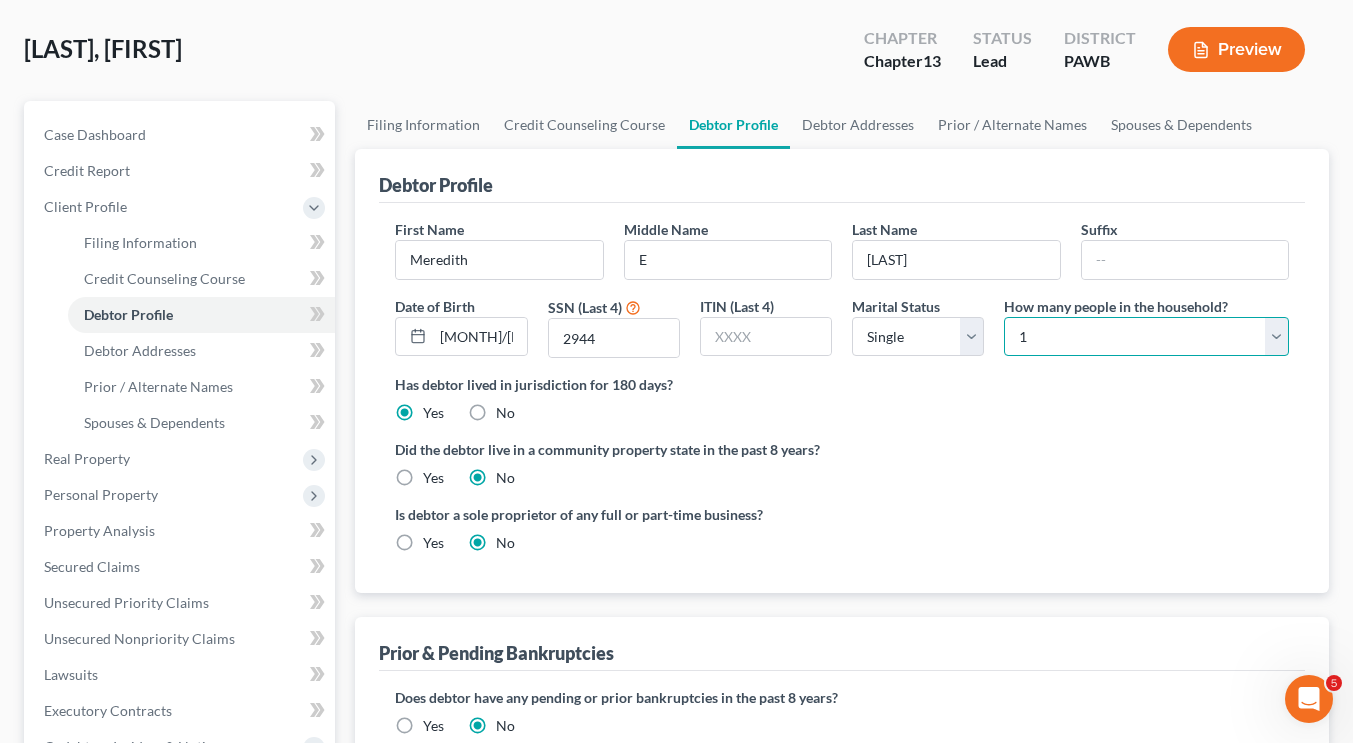 click on "Select 1 2 3 4 5 6 7 8 9 10 11 12 13 14 15 16 17 18 19 20" at bounding box center (1146, 337) 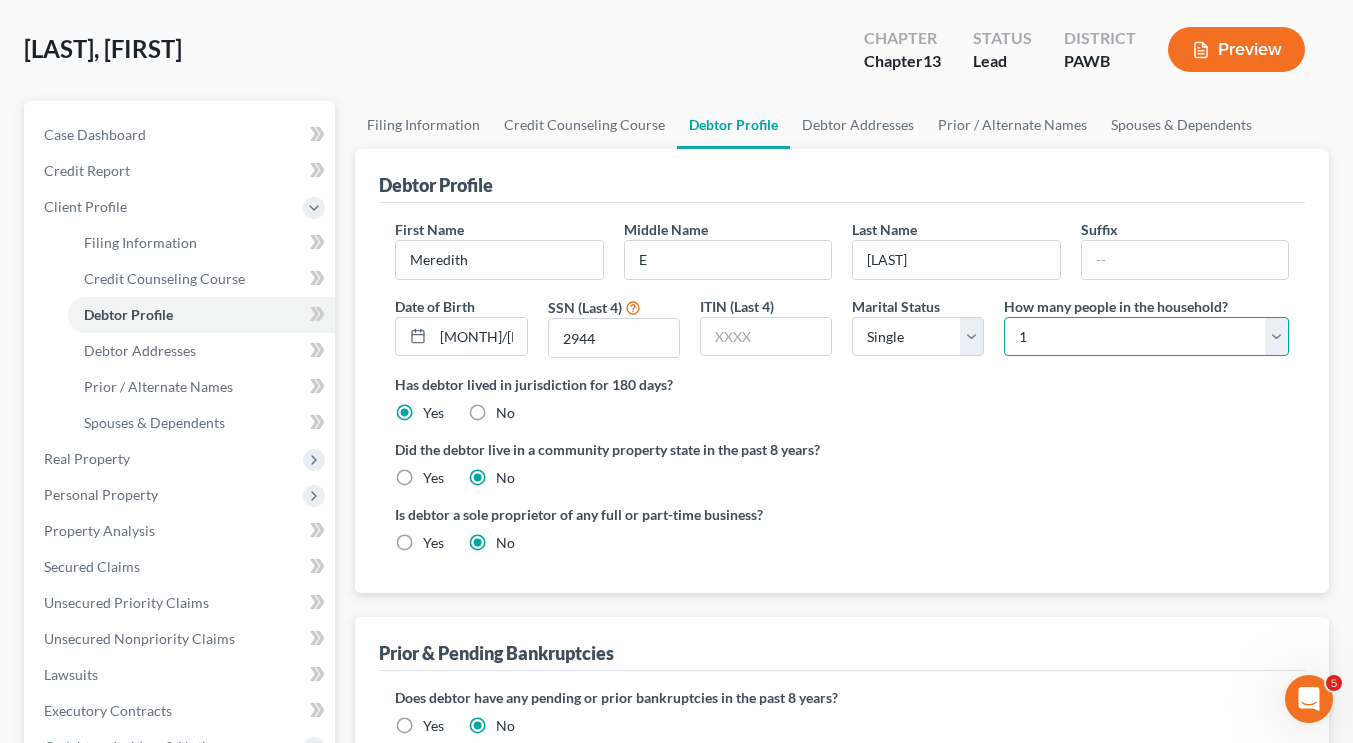 select on "1" 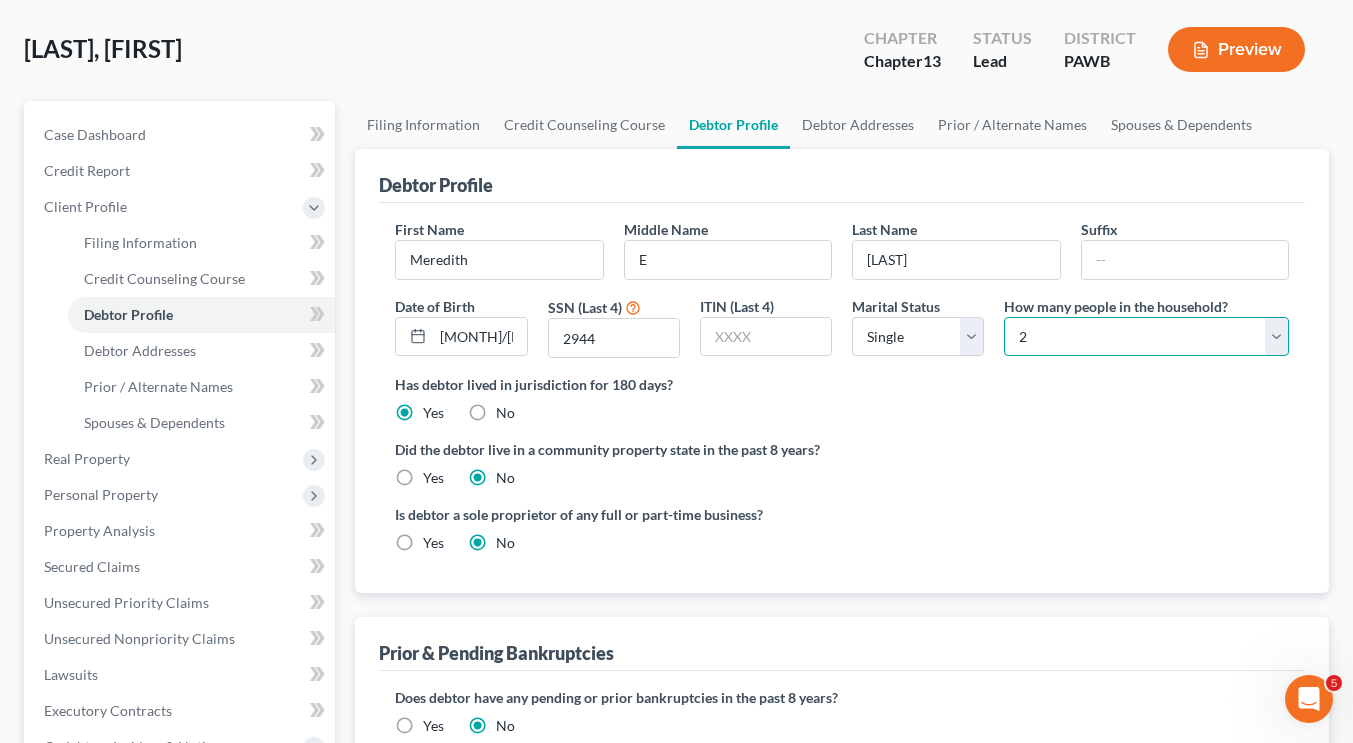 click on "Select 1 2 3 4 5 6 7 8 9 10 11 12 13 14 15 16 17 18 19 20" at bounding box center (1146, 337) 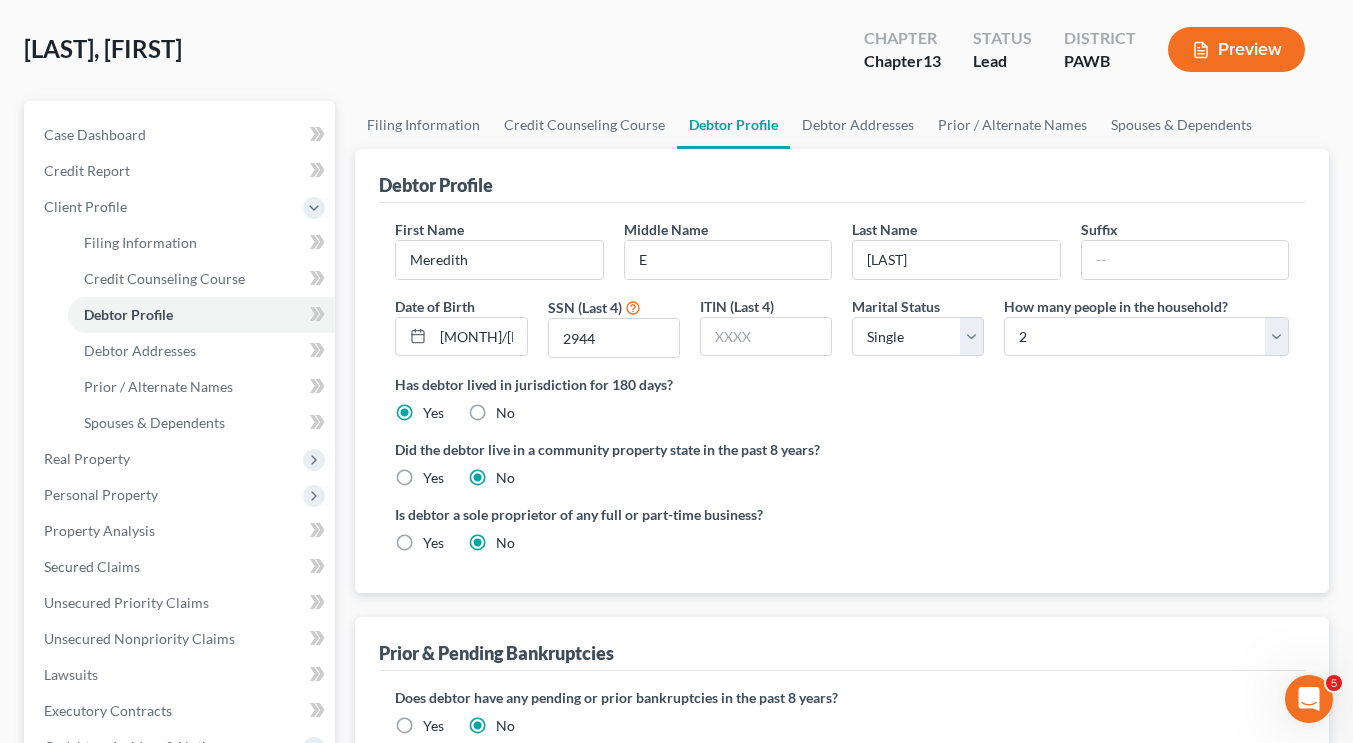click on "First Name [FIRST] Middle Name [MIDDLE] Last Name [LAST] Suffix Date of Birth         [MONTH]/[DAY]/[YEAR] SSN (Last 4)   [LAST_FOUR_DIGITS] ITIN (Last 4) Marital Status Select Single Married Separated Divorced Widowed How many people in the household? Select 1 2 3 4 5 6 7 8 9 10 11 12 13 14 15 16 17 18 19 20 Is debtor deceased? Yes No Has debtor lived in jurisdiction for 180 days? Yes No Debtor must reside in jurisdiction for 180 prior to filing bankruptcy pursuant to U.S.C. 11 28 USC § 1408.   More Info Explain: Did the debtor live in a community property state in the past 8 years? Yes No Is debtor a sole proprietor of any full or part-time business? Yes No" at bounding box center (842, 394) 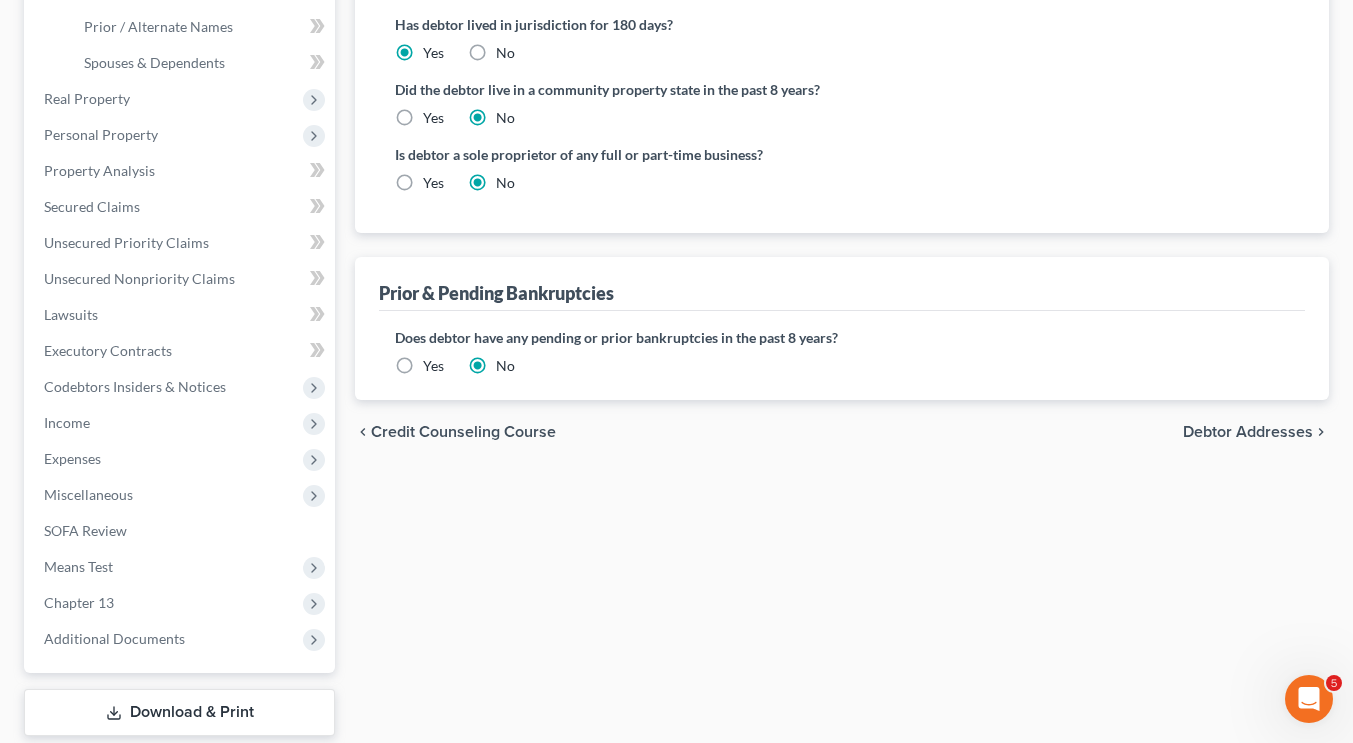scroll, scrollTop: 450, scrollLeft: 0, axis: vertical 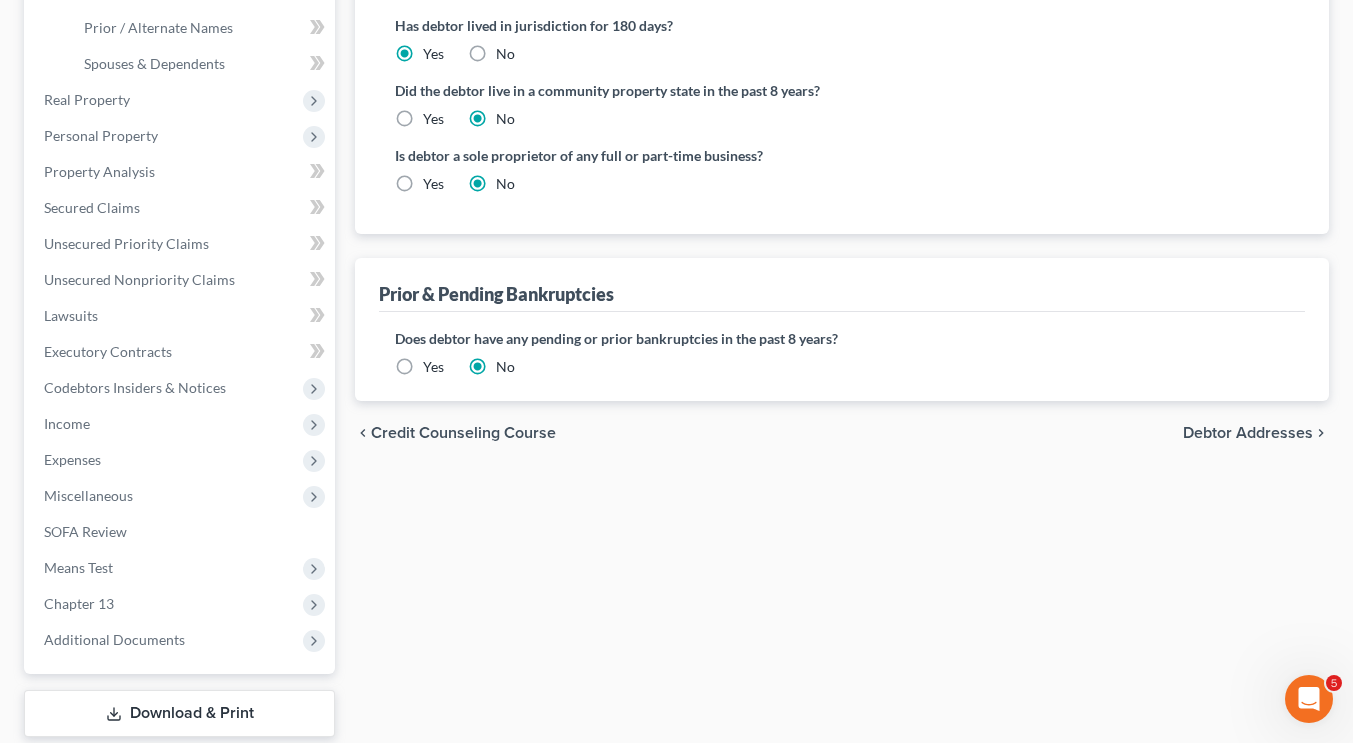 click on "Debtor Addresses" at bounding box center (1248, 433) 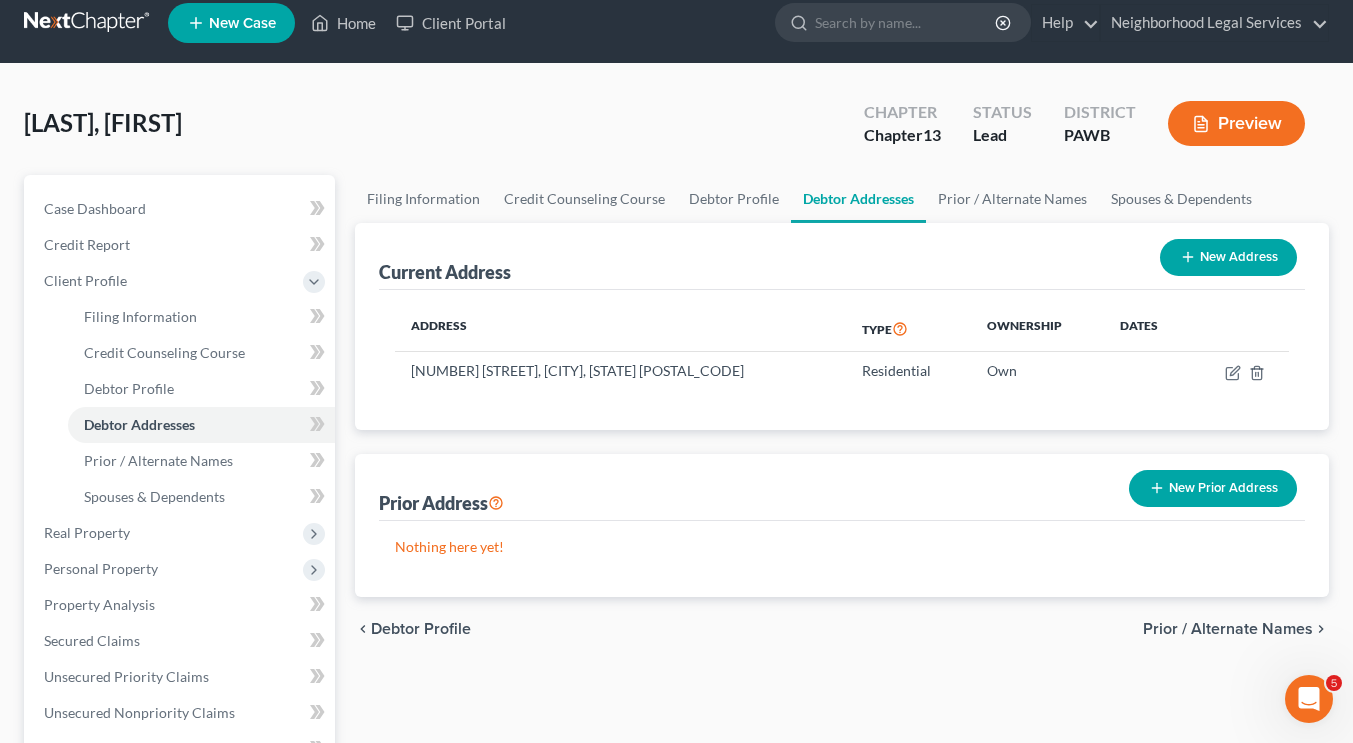 scroll, scrollTop: 0, scrollLeft: 0, axis: both 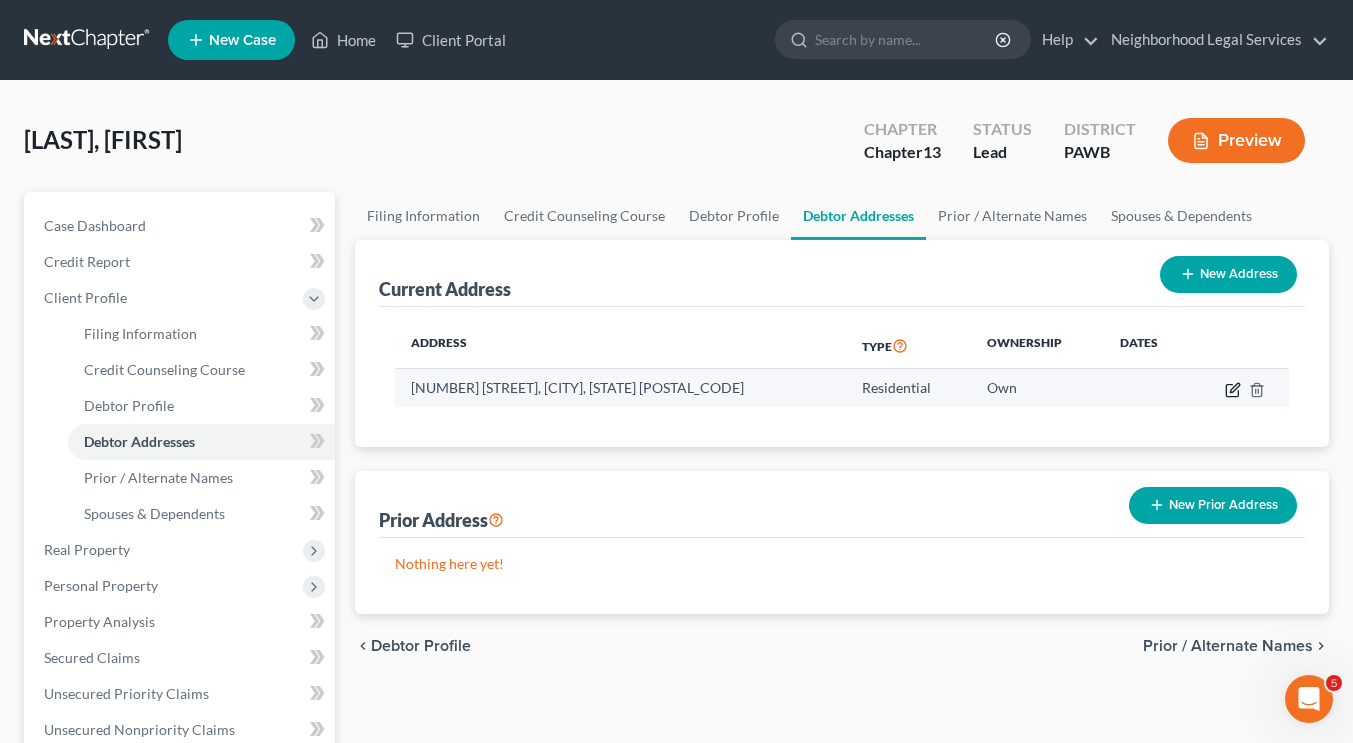 click 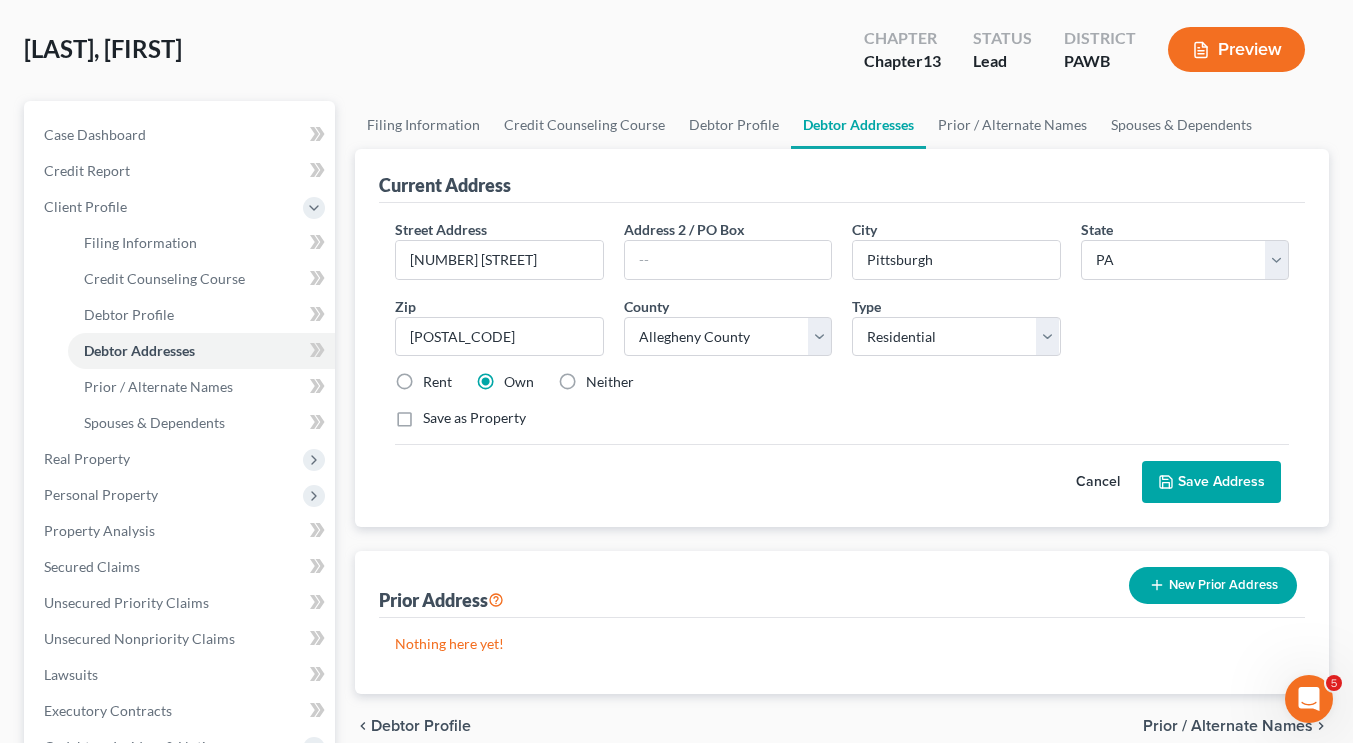 scroll, scrollTop: 92, scrollLeft: 0, axis: vertical 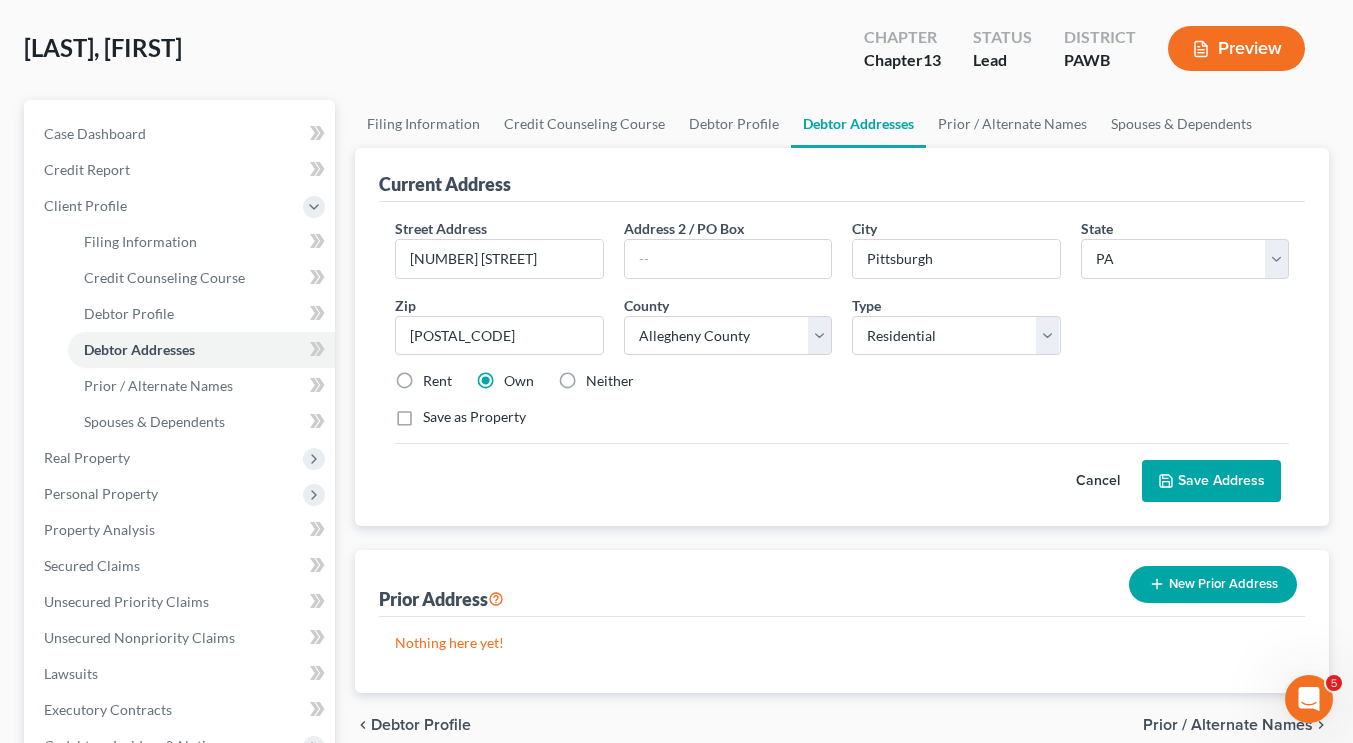 click on "Save Address" at bounding box center (1211, 481) 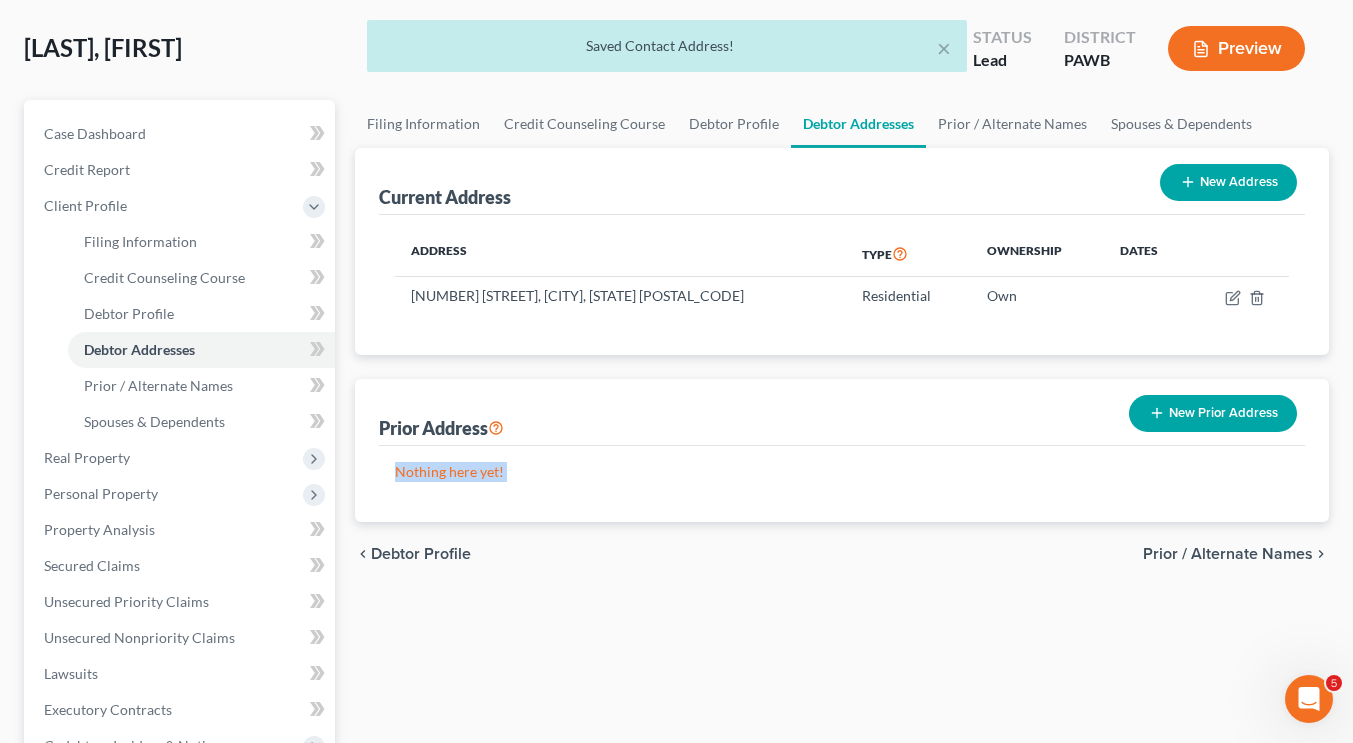 drag, startPoint x: 623, startPoint y: 432, endPoint x: 650, endPoint y: 586, distance: 156.34897 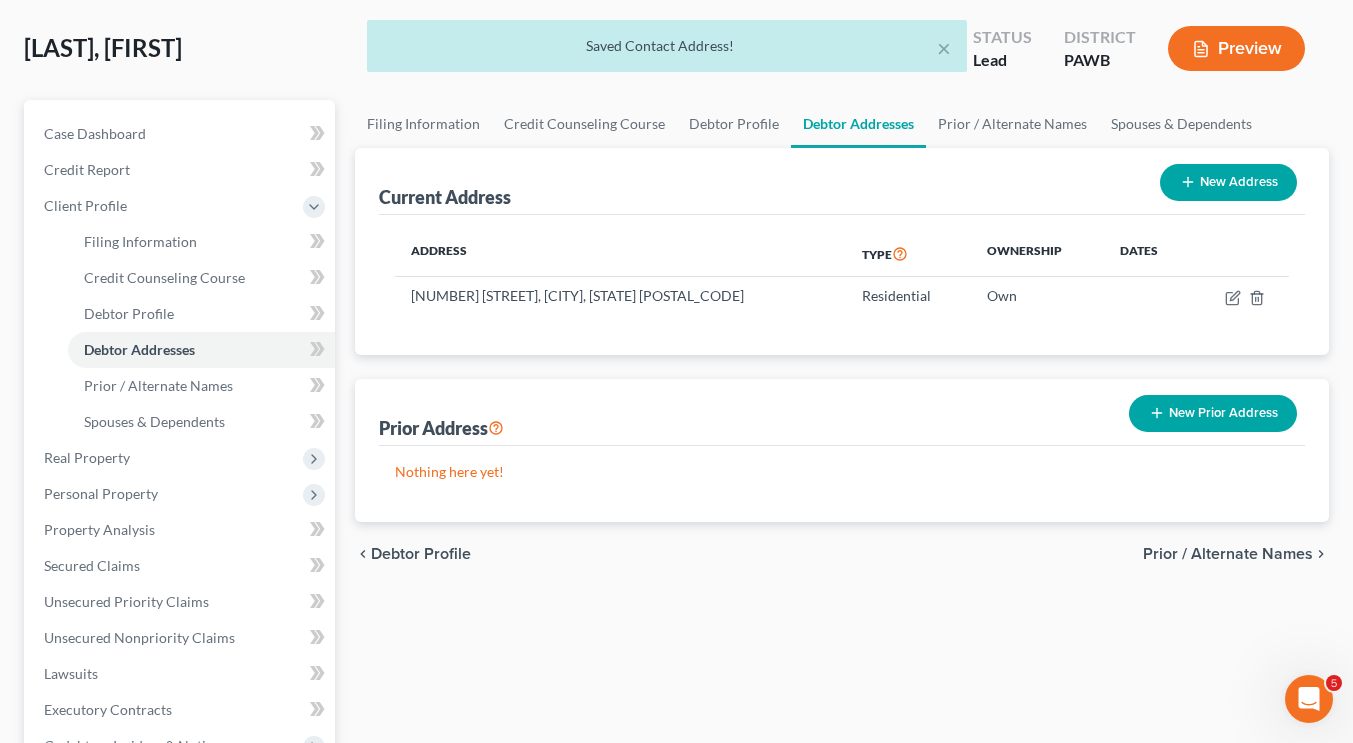 drag, startPoint x: 650, startPoint y: 586, endPoint x: 437, endPoint y: 408, distance: 277.58423 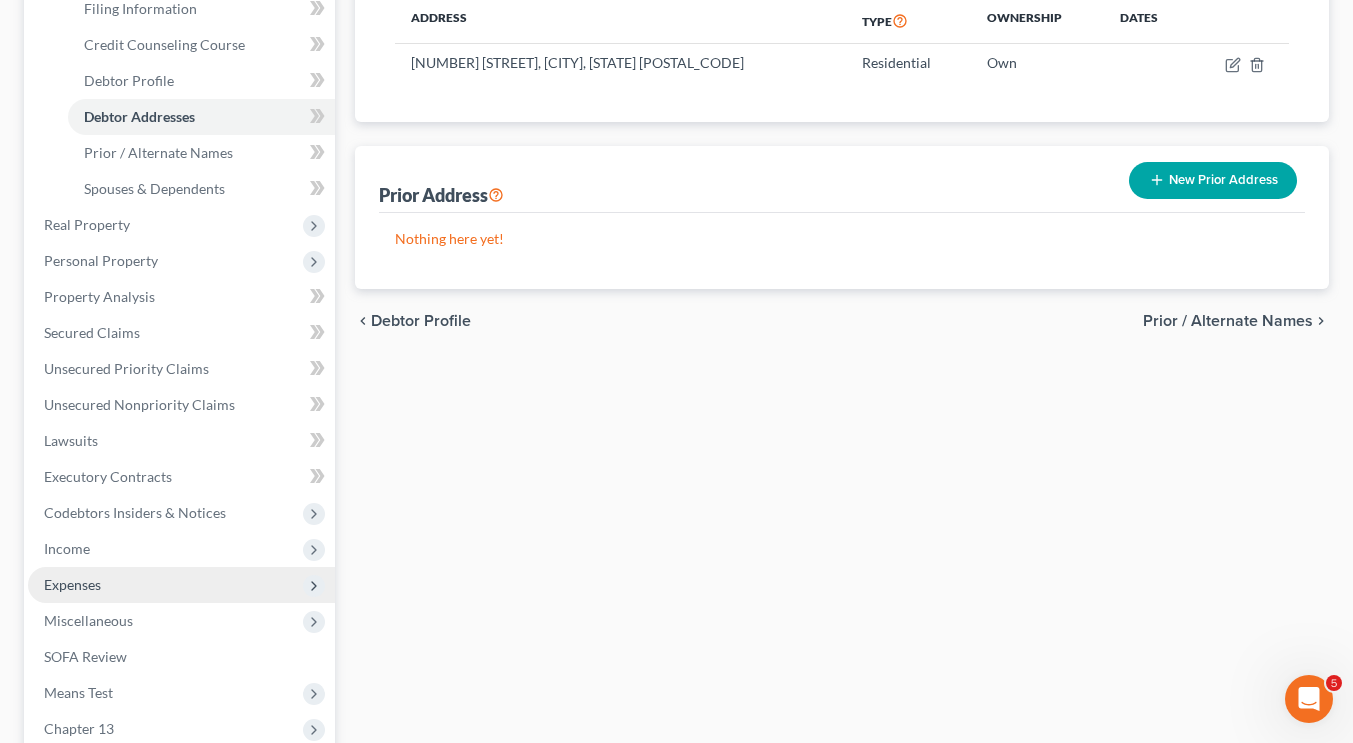 scroll, scrollTop: 324, scrollLeft: 0, axis: vertical 